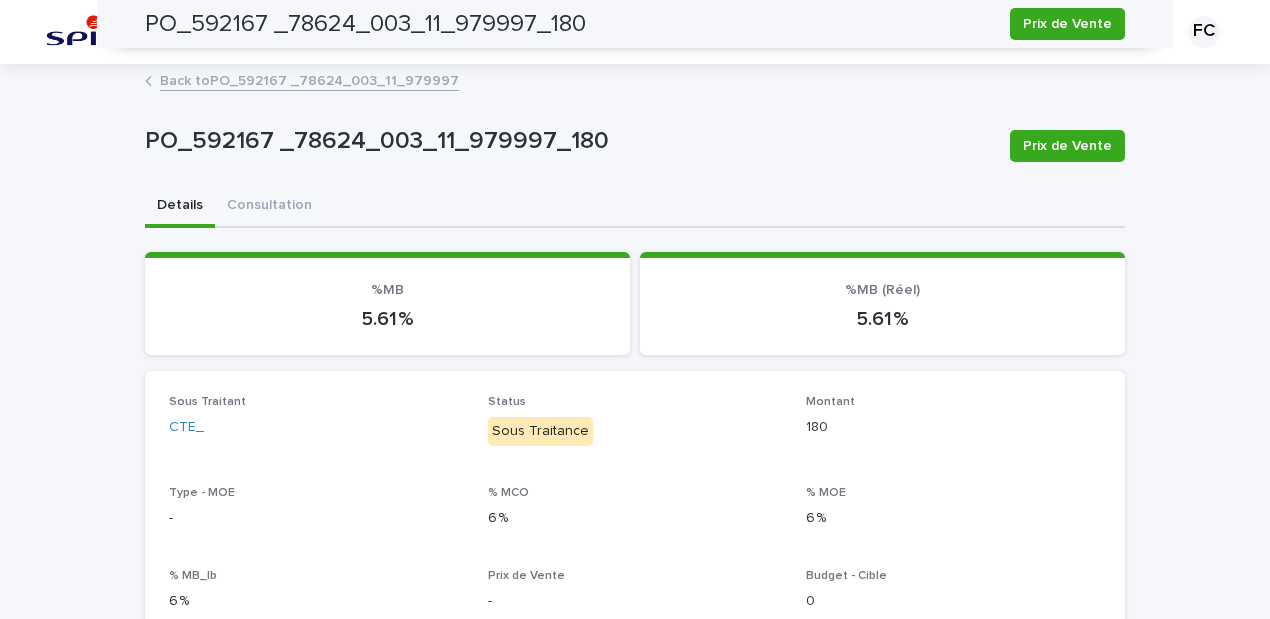 scroll, scrollTop: 0, scrollLeft: 0, axis: both 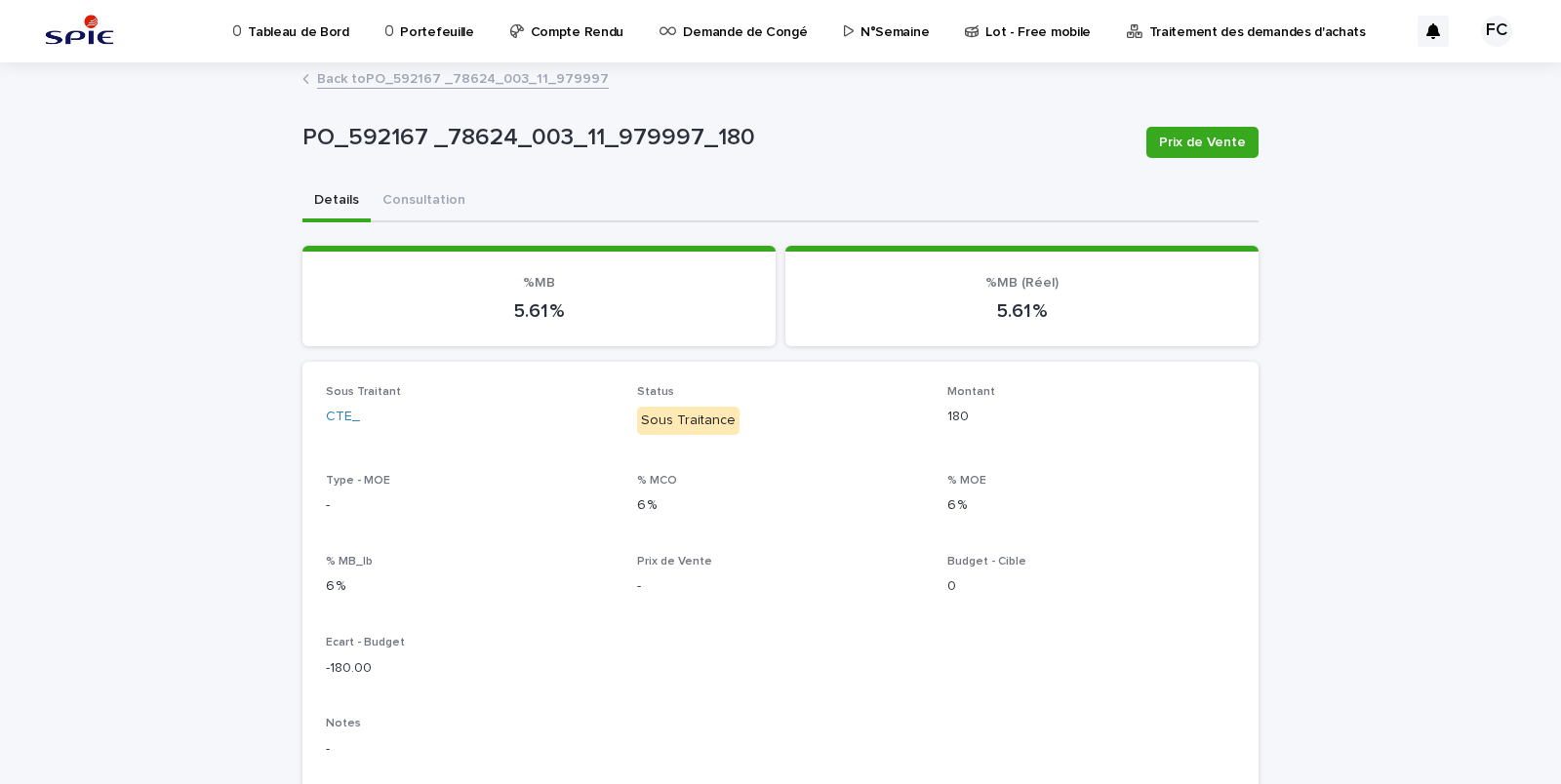click on "Portefeuille" at bounding box center [436, 20] 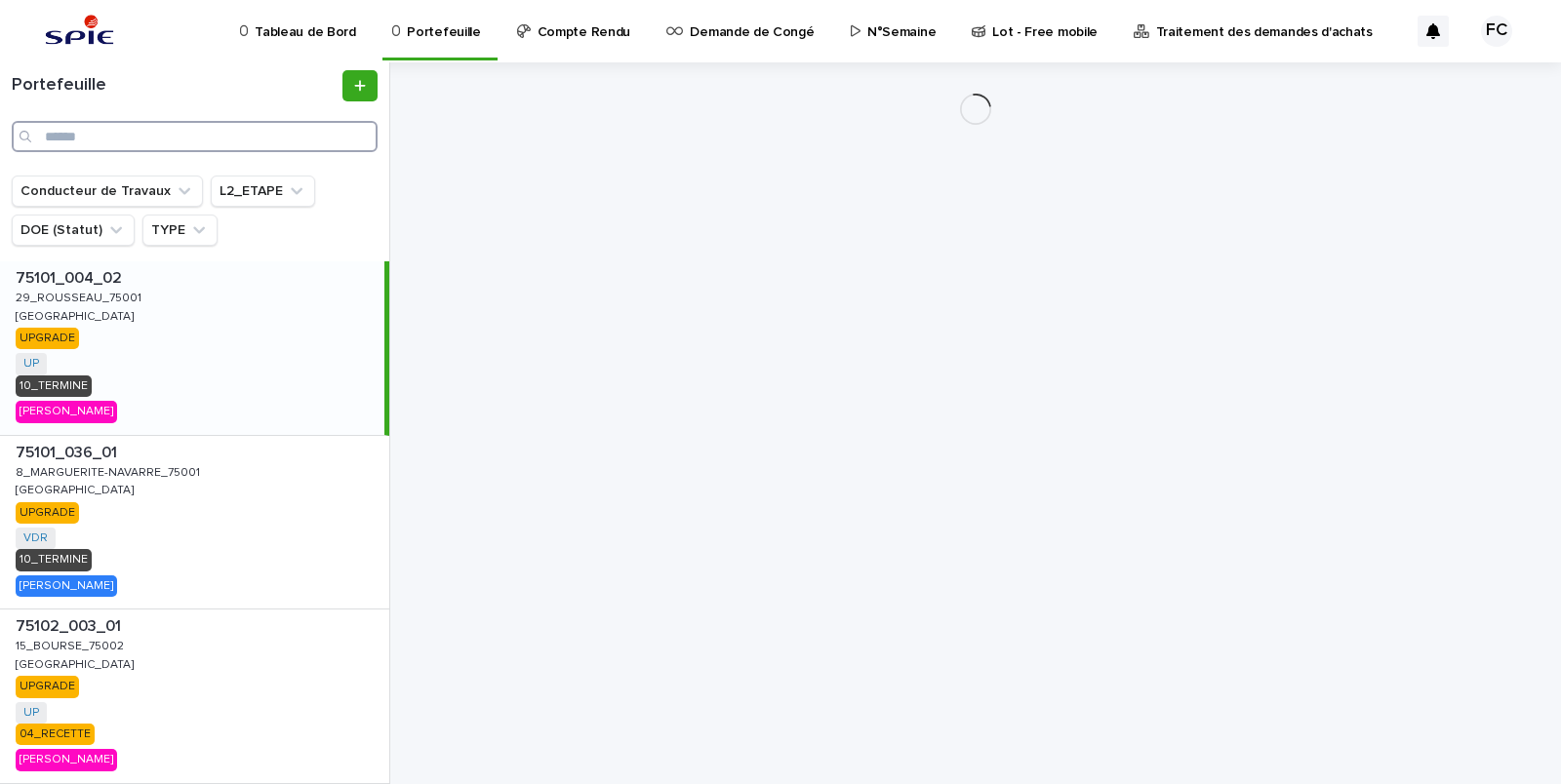 click at bounding box center [194, 137] 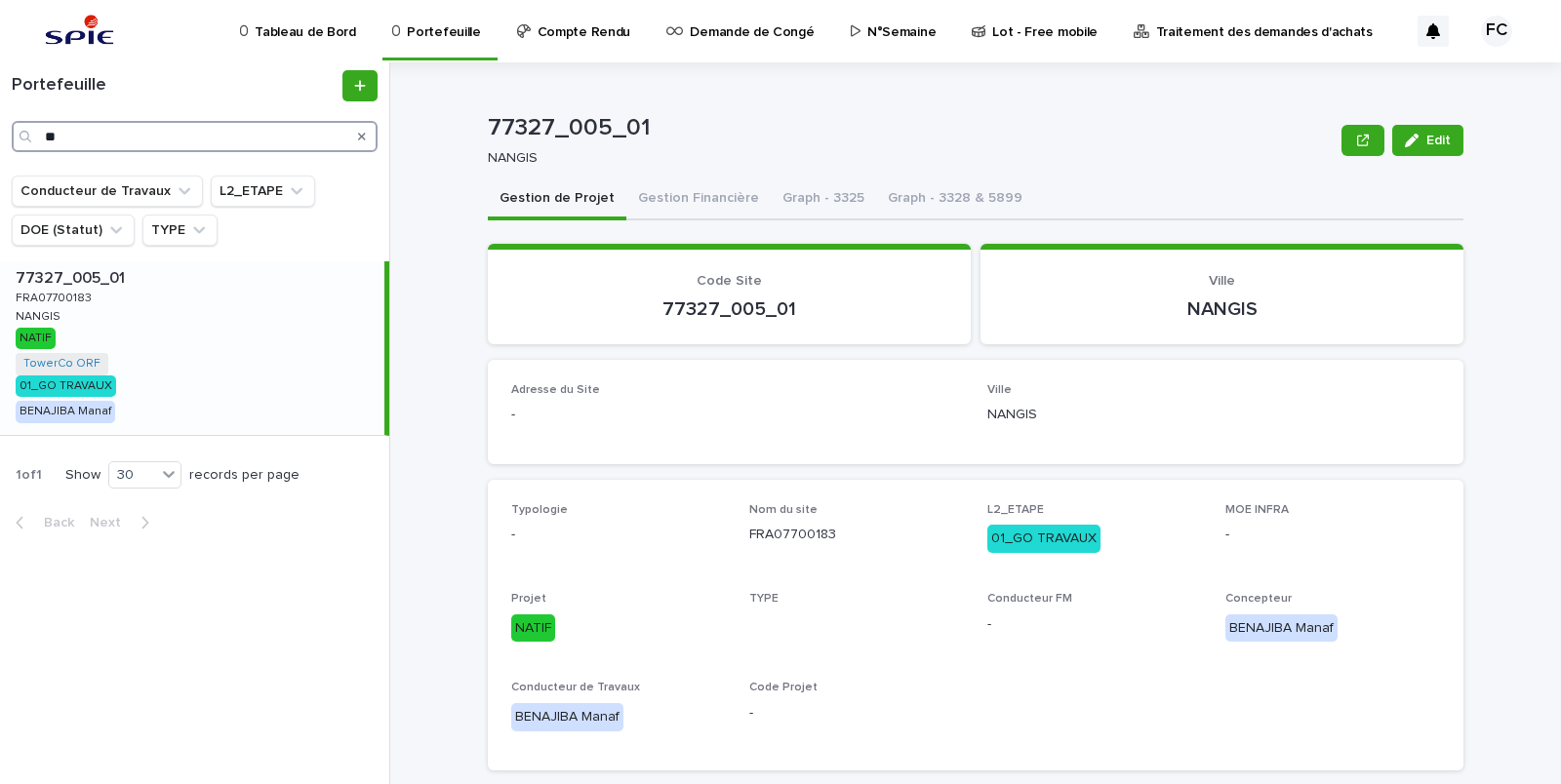 type on "*" 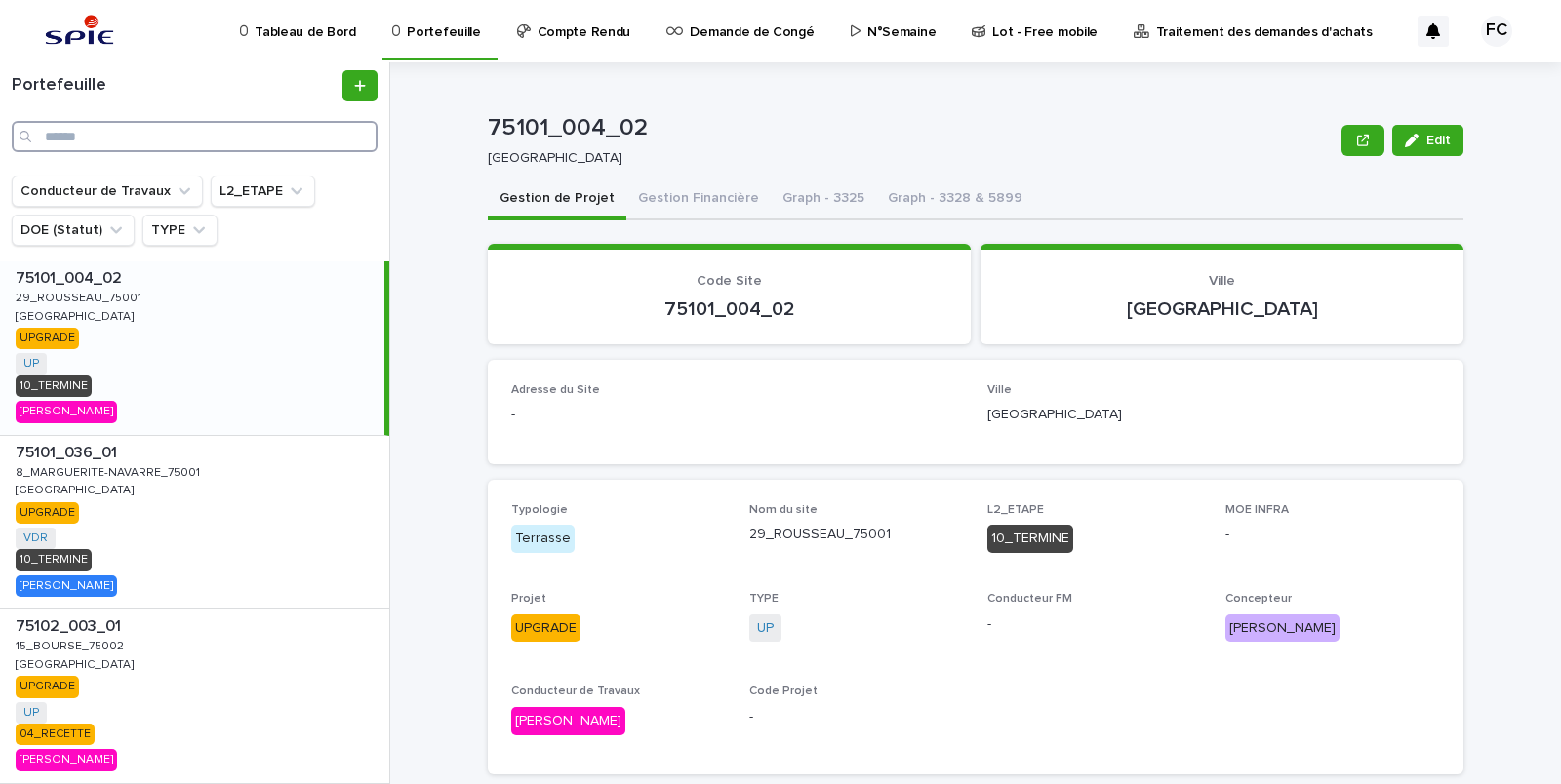 click at bounding box center [194, 137] 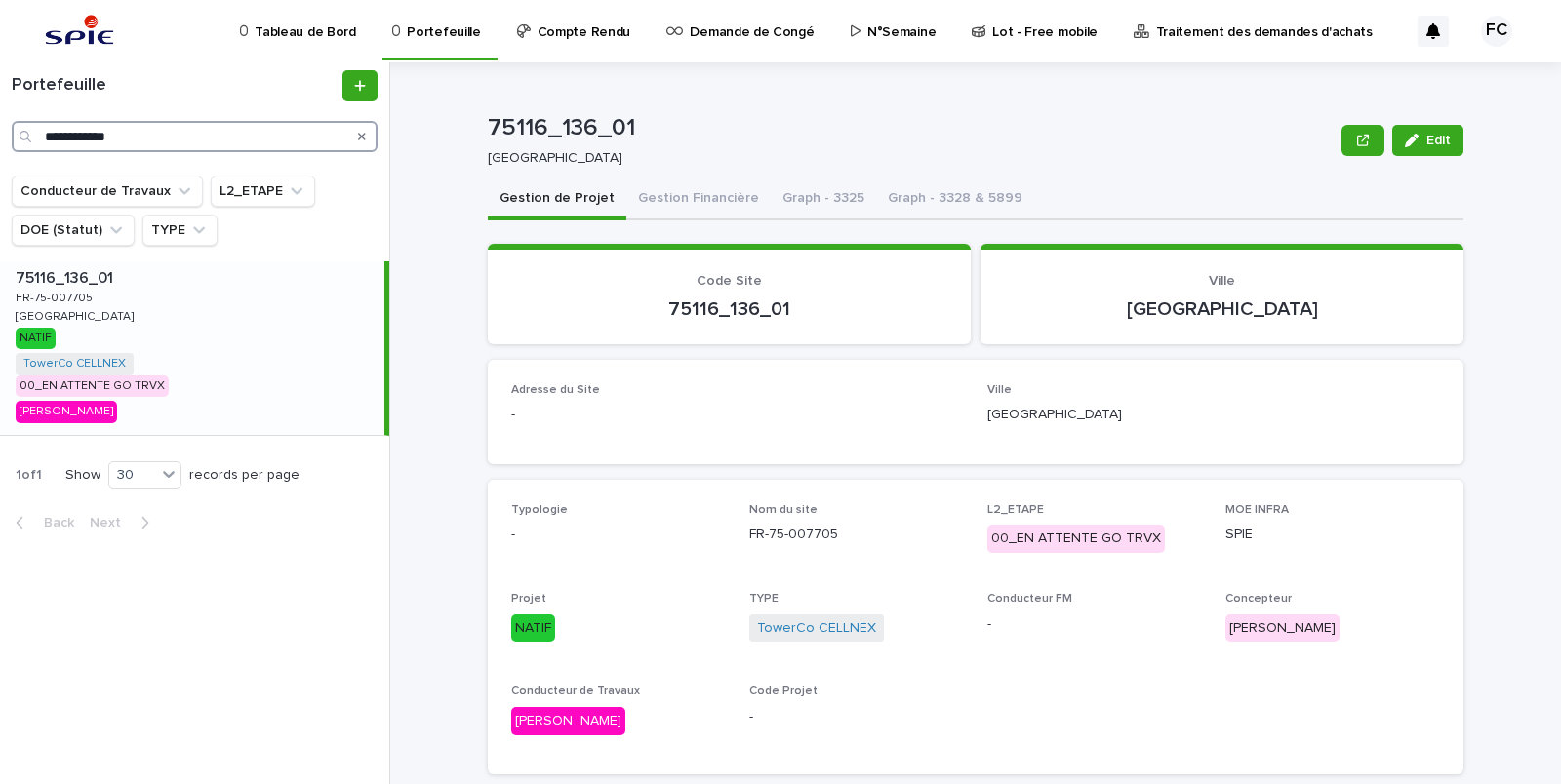 drag, startPoint x: 78, startPoint y: 137, endPoint x: 21, endPoint y: 141, distance: 57.140179 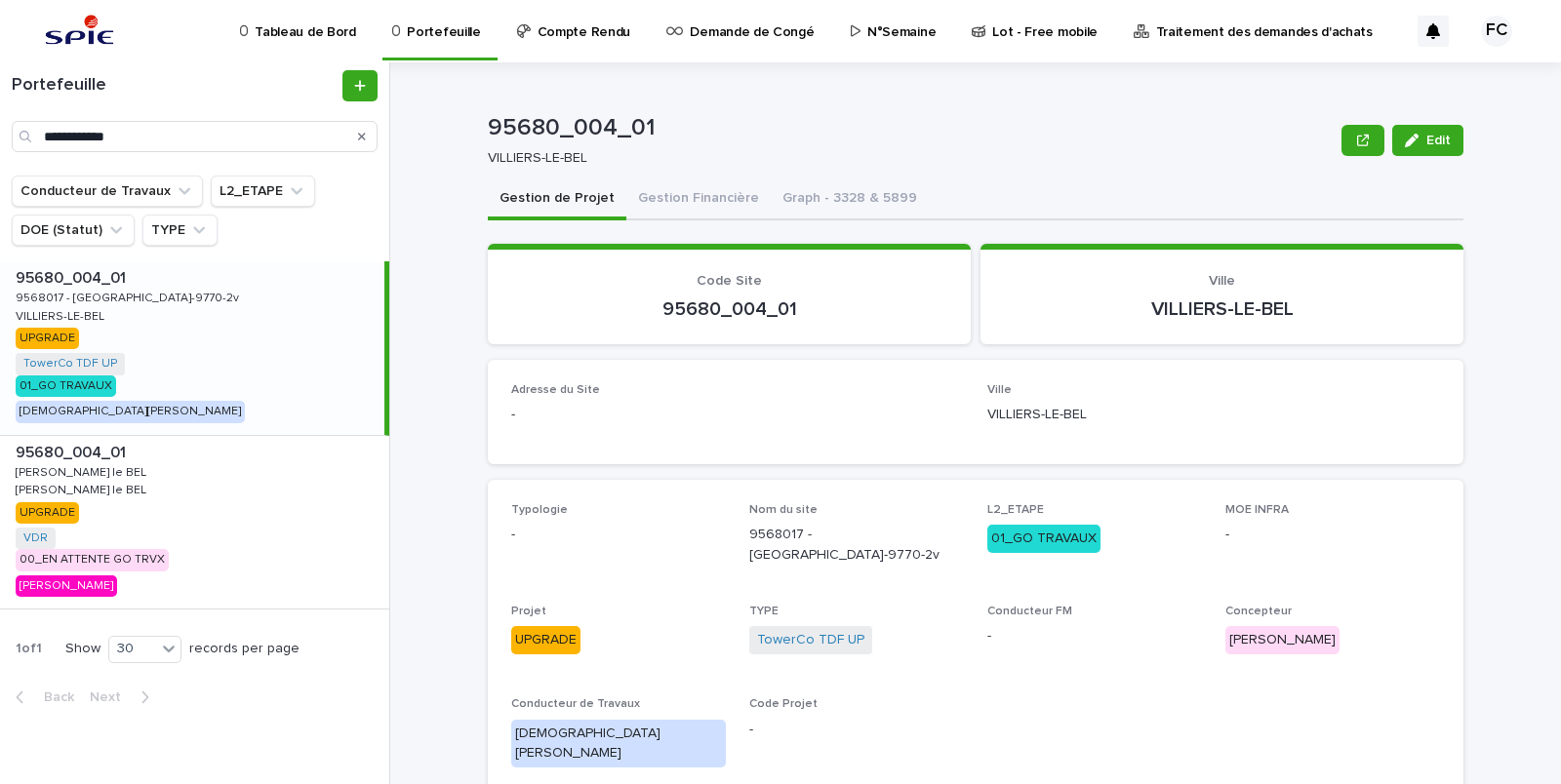 click on "[DEMOGRAPHIC_DATA][PERSON_NAME]" at bounding box center (130, 412) 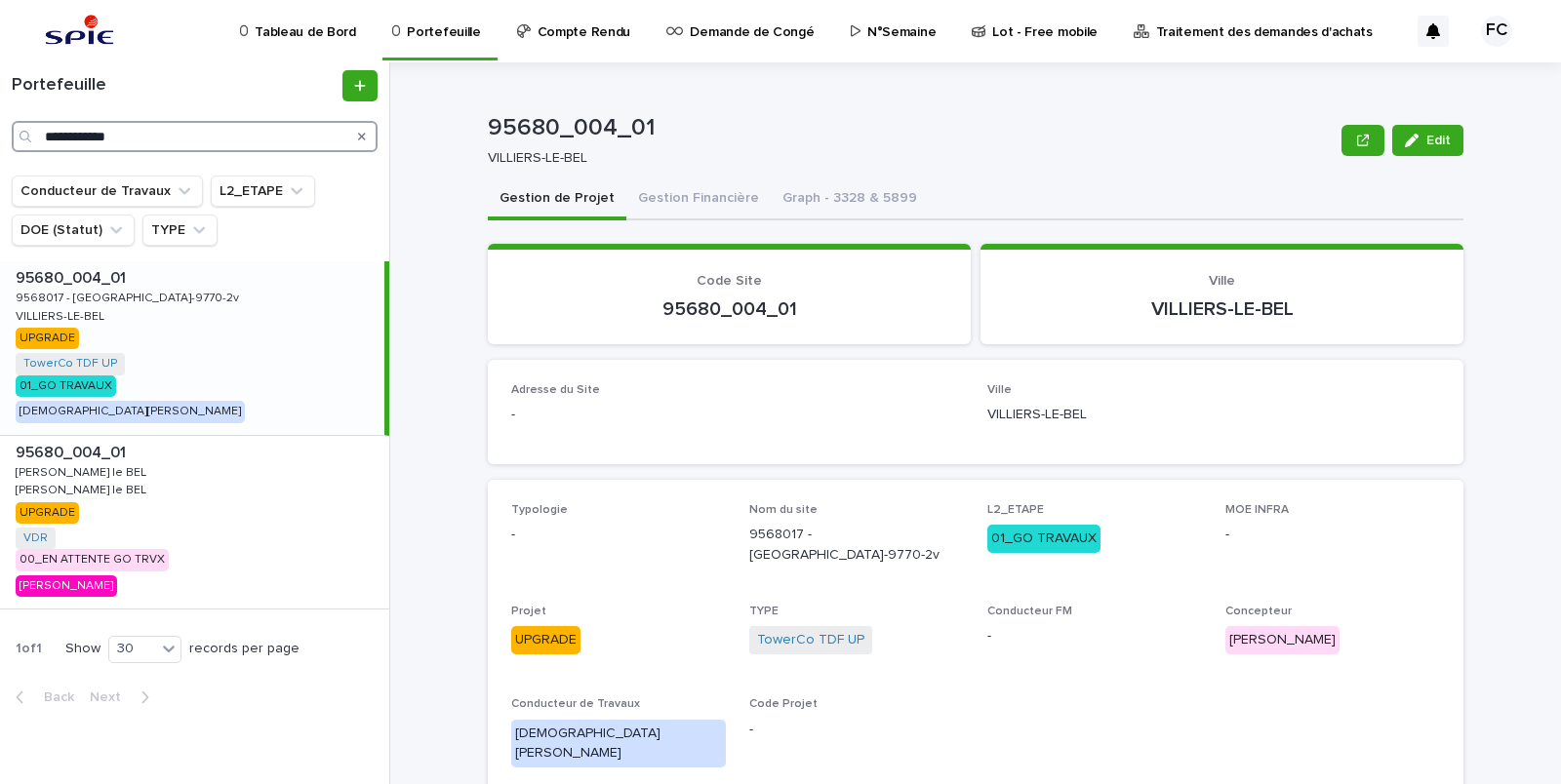 drag, startPoint x: 149, startPoint y: 136, endPoint x: 29, endPoint y: 139, distance: 120.037494 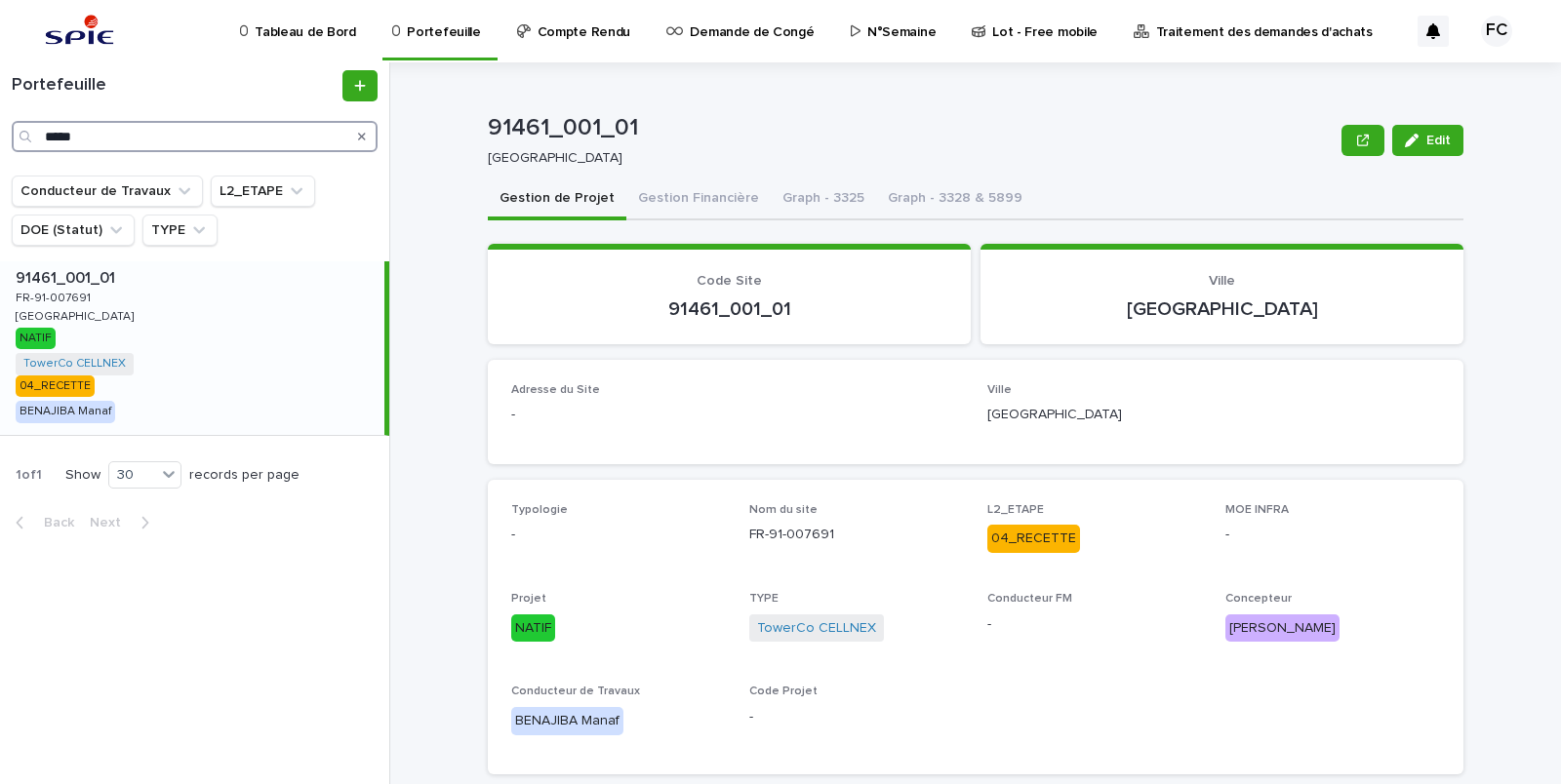 drag, startPoint x: 83, startPoint y: 135, endPoint x: 34, endPoint y: 135, distance: 49 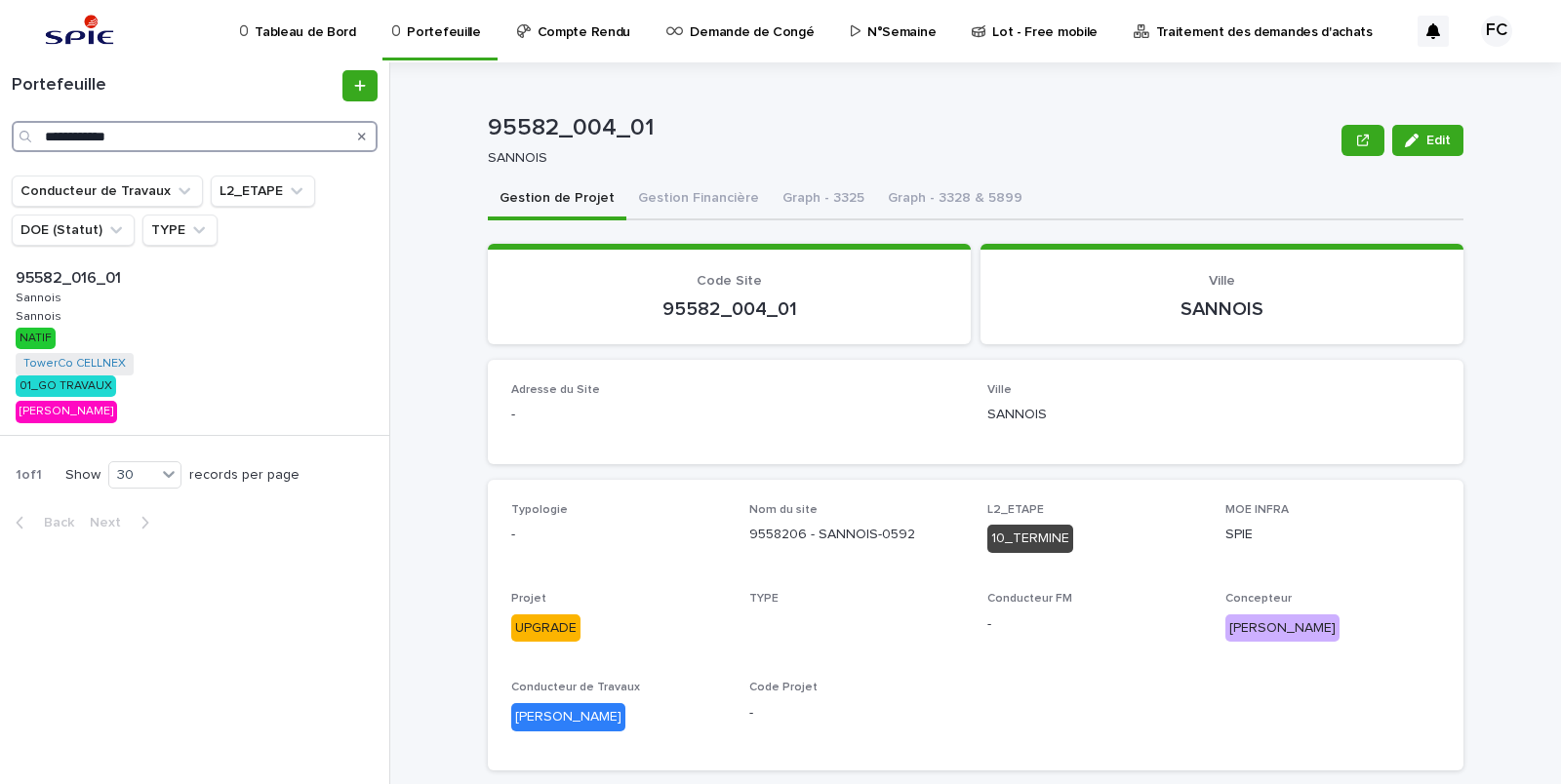 type on "**********" 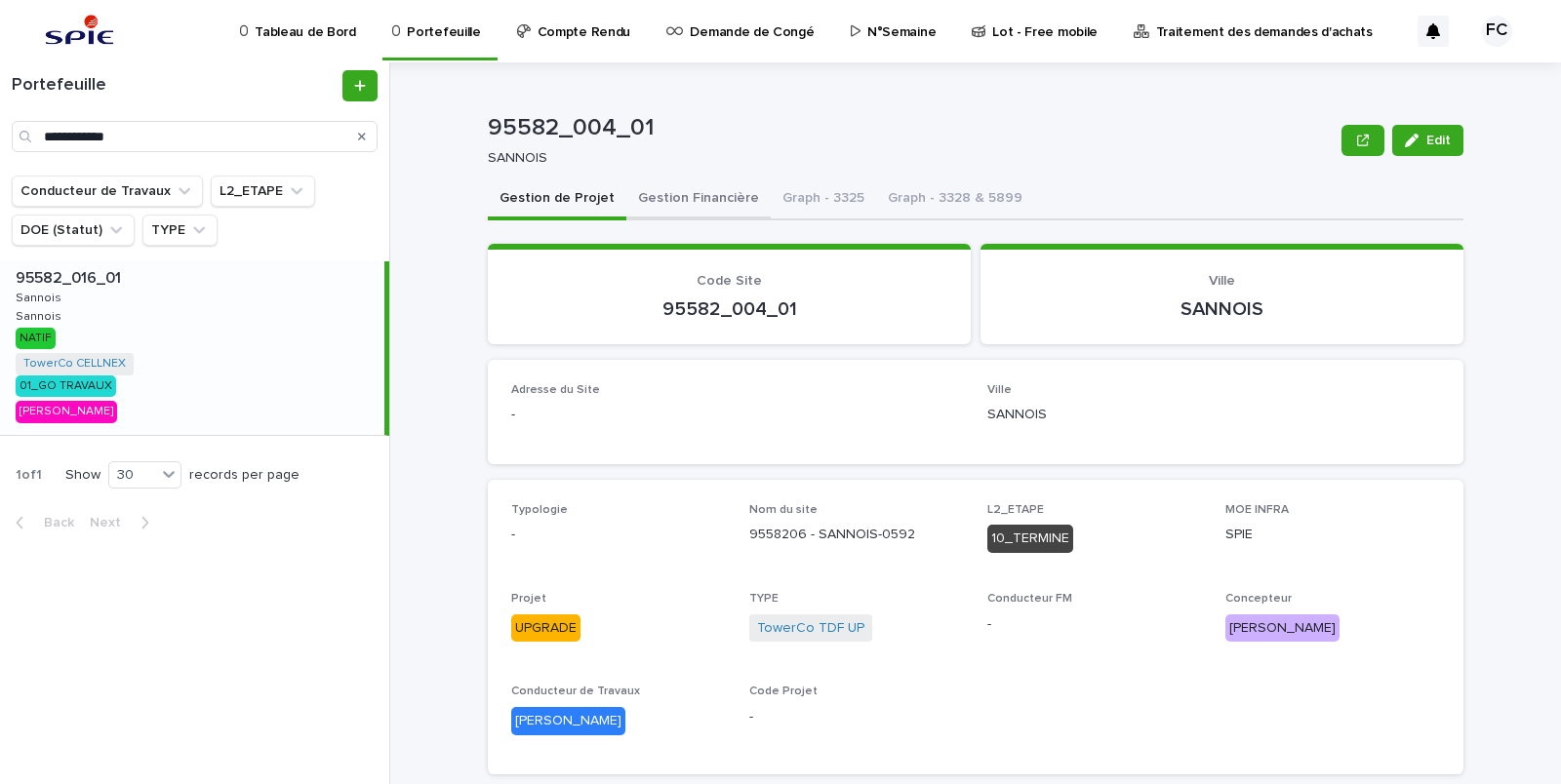 click on "Gestion Financière" at bounding box center (699, 200) 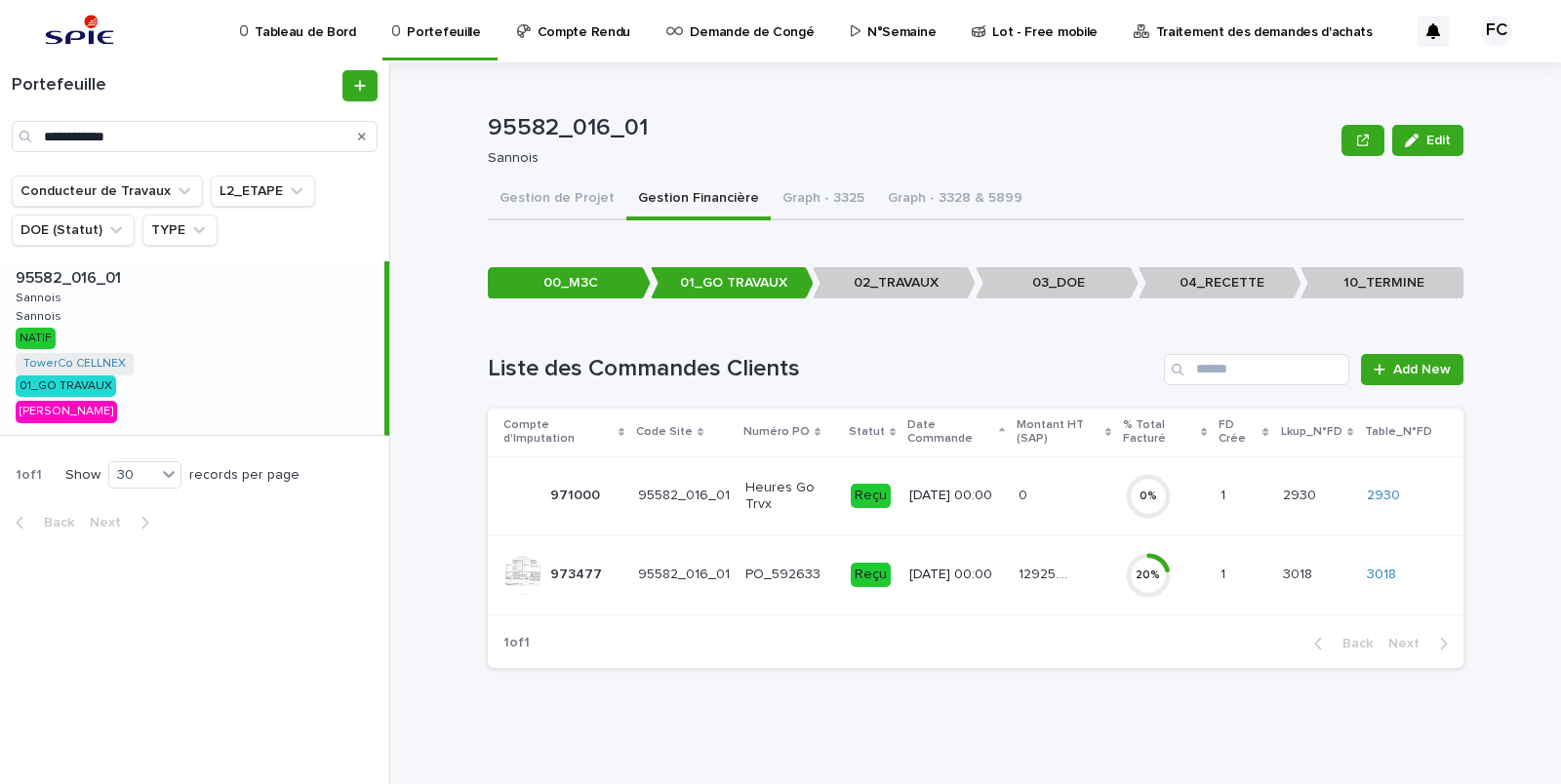 click on "12925.82 12925.82" at bounding box center [1063, 574] 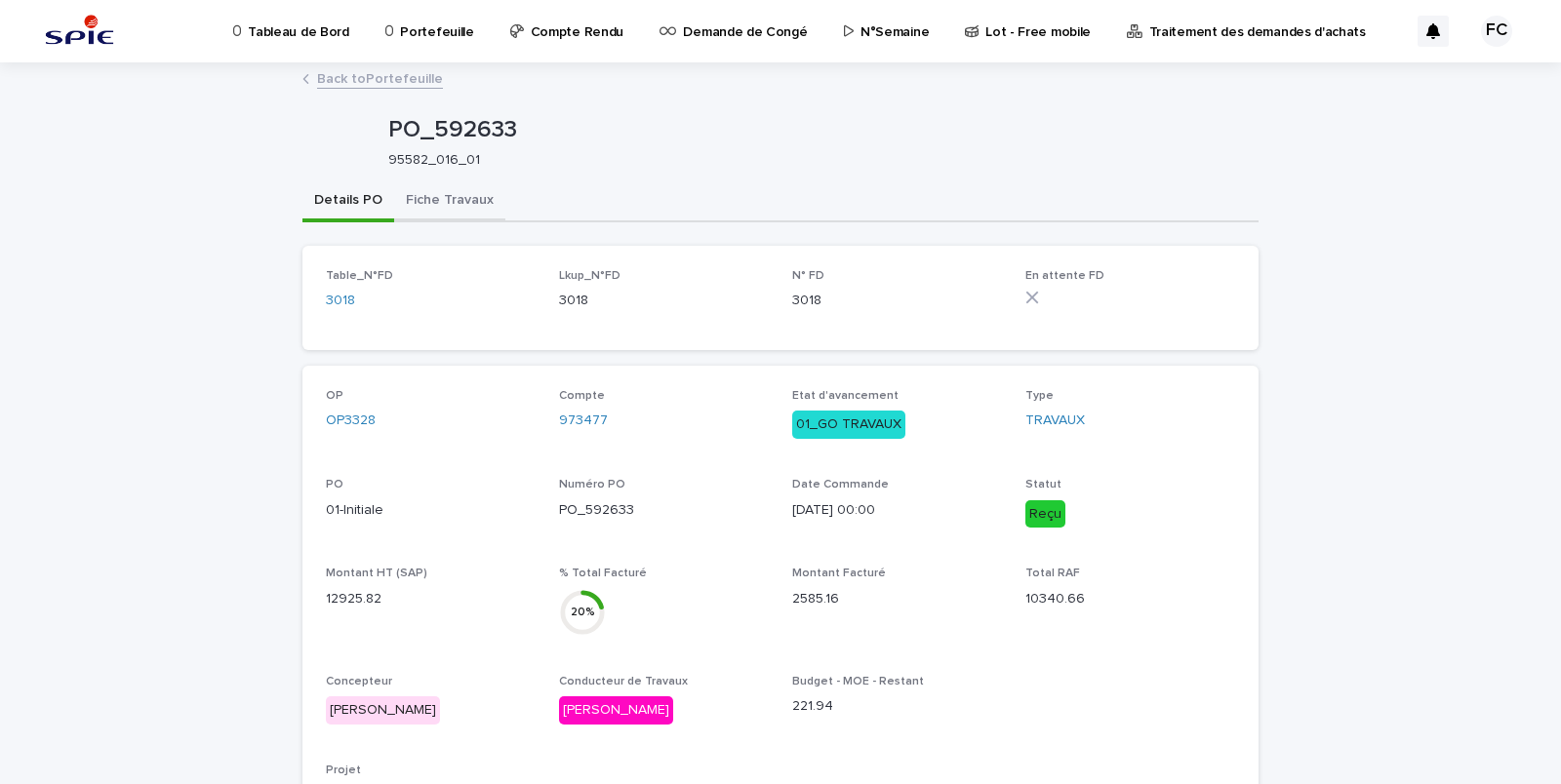 click on "Fiche Travaux" at bounding box center [450, 202] 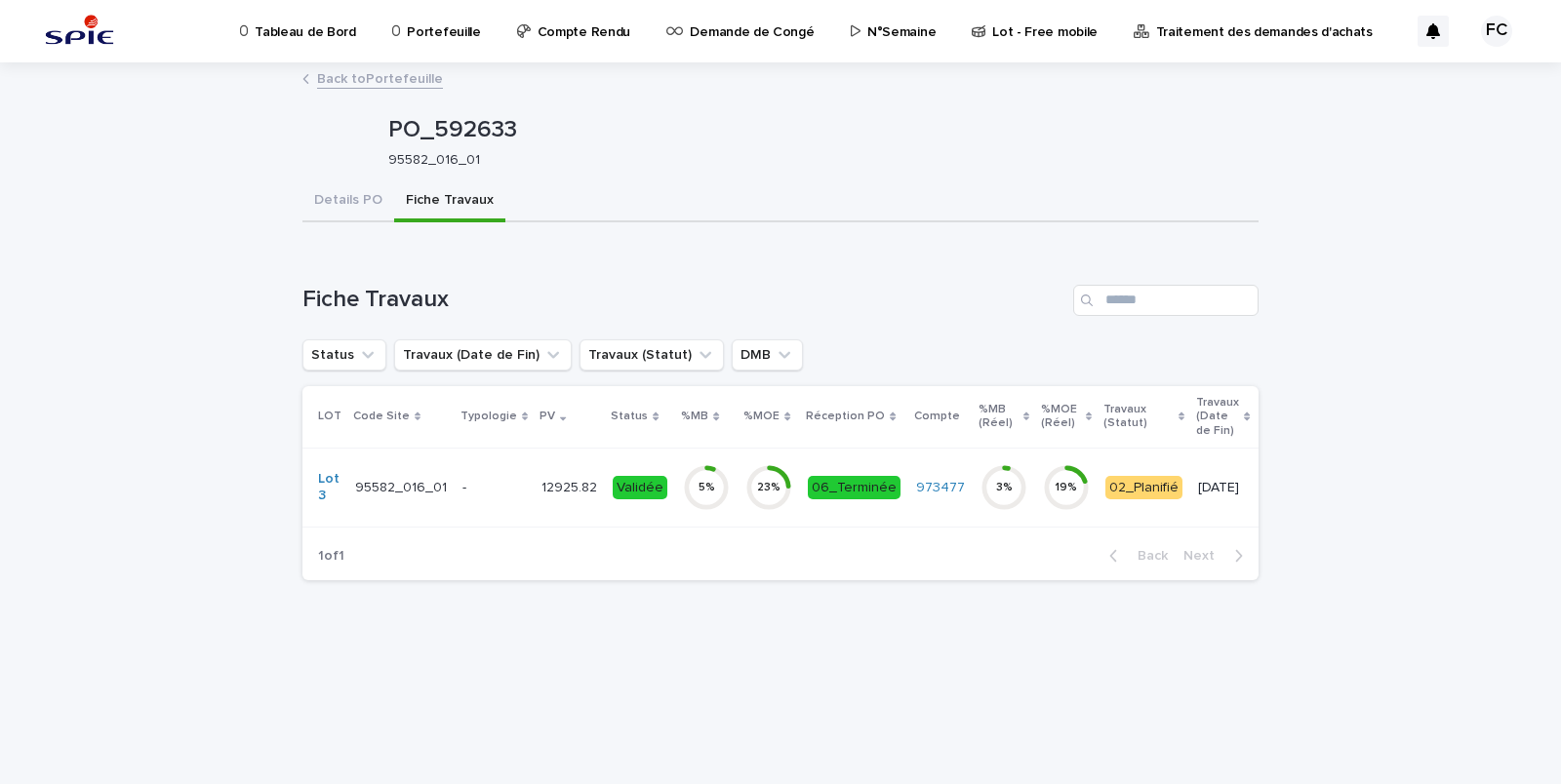 click on "-" at bounding box center (494, 488) 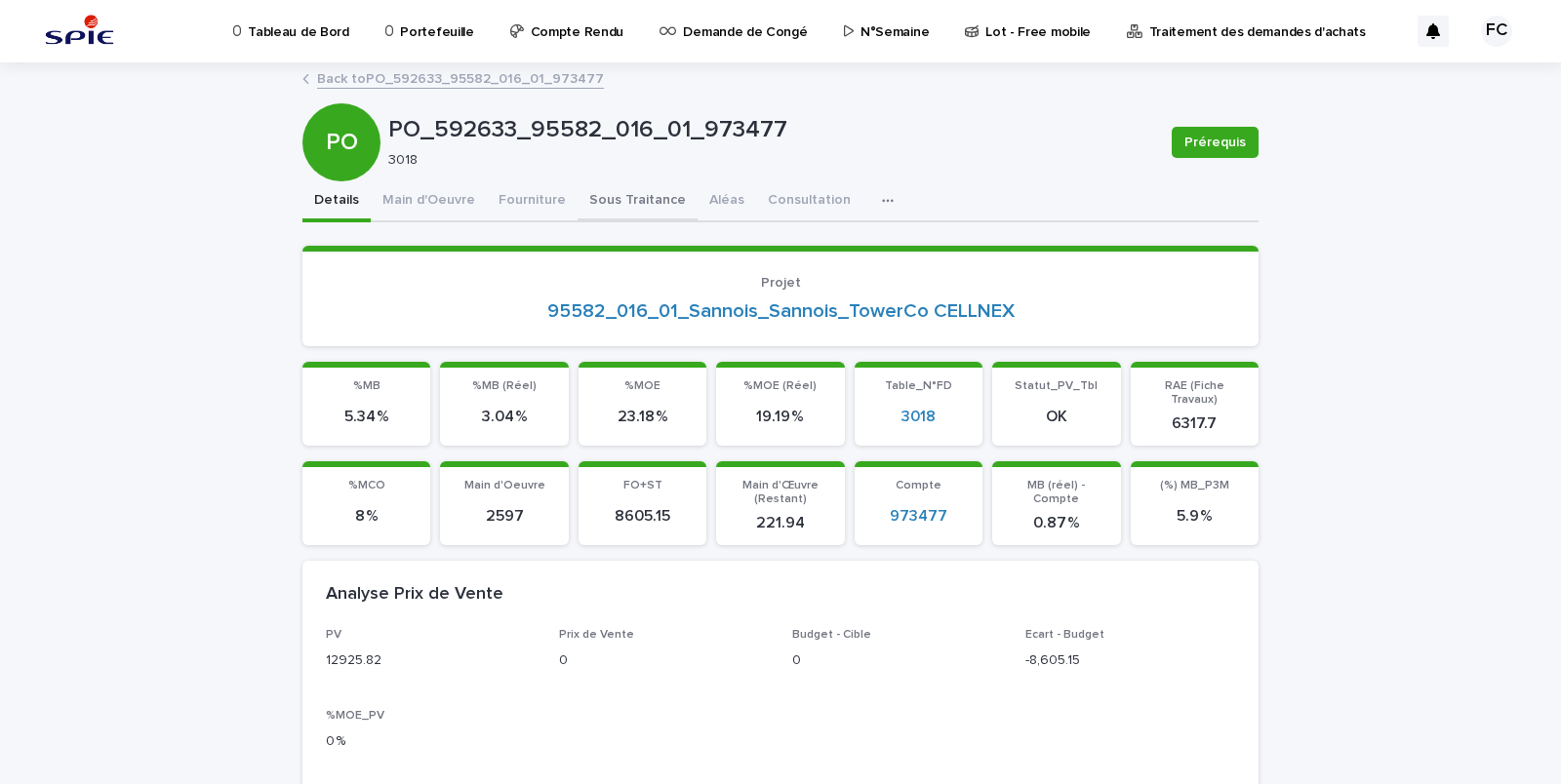click on "Sous Traitance" at bounding box center [637, 202] 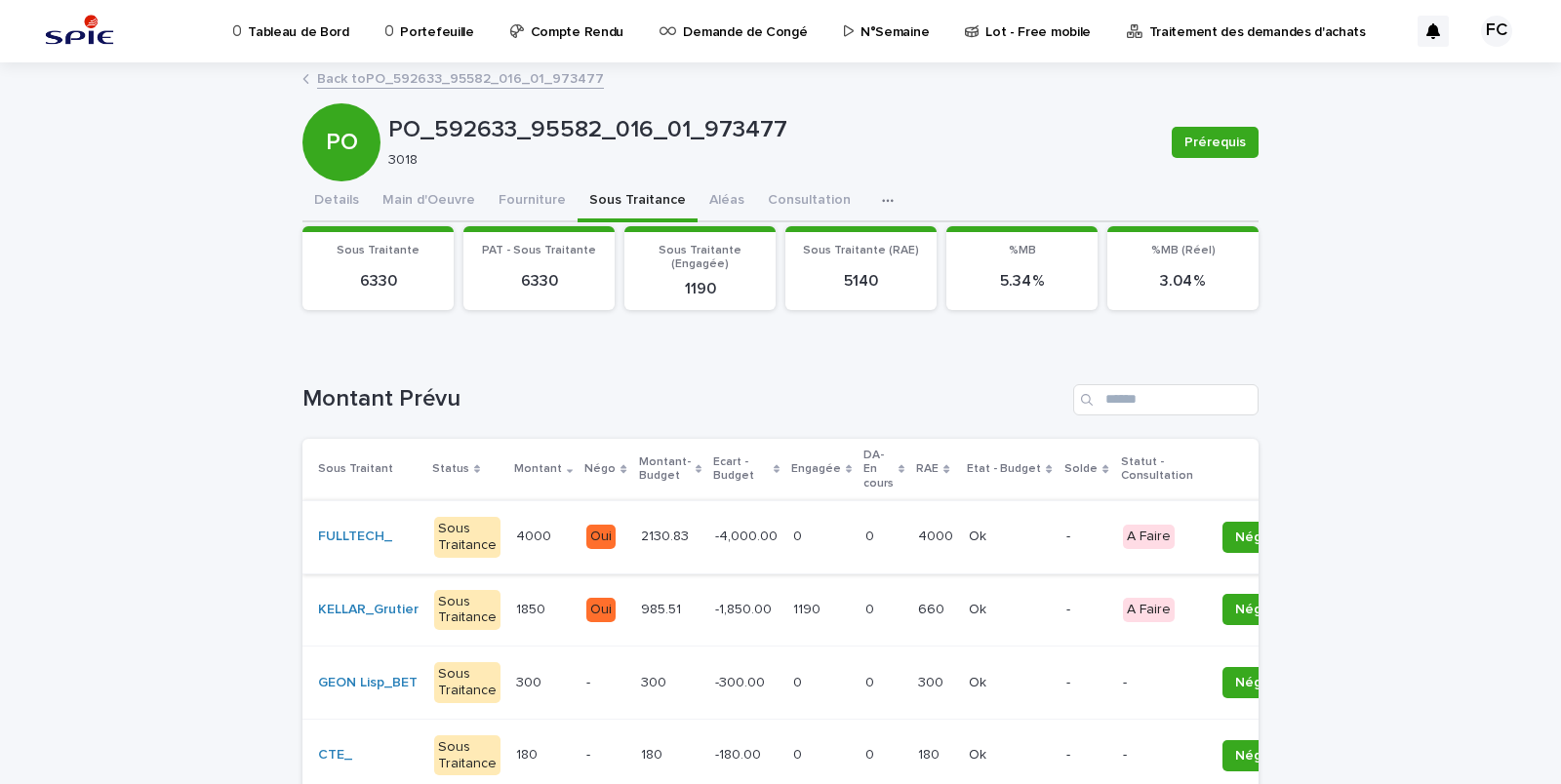 type 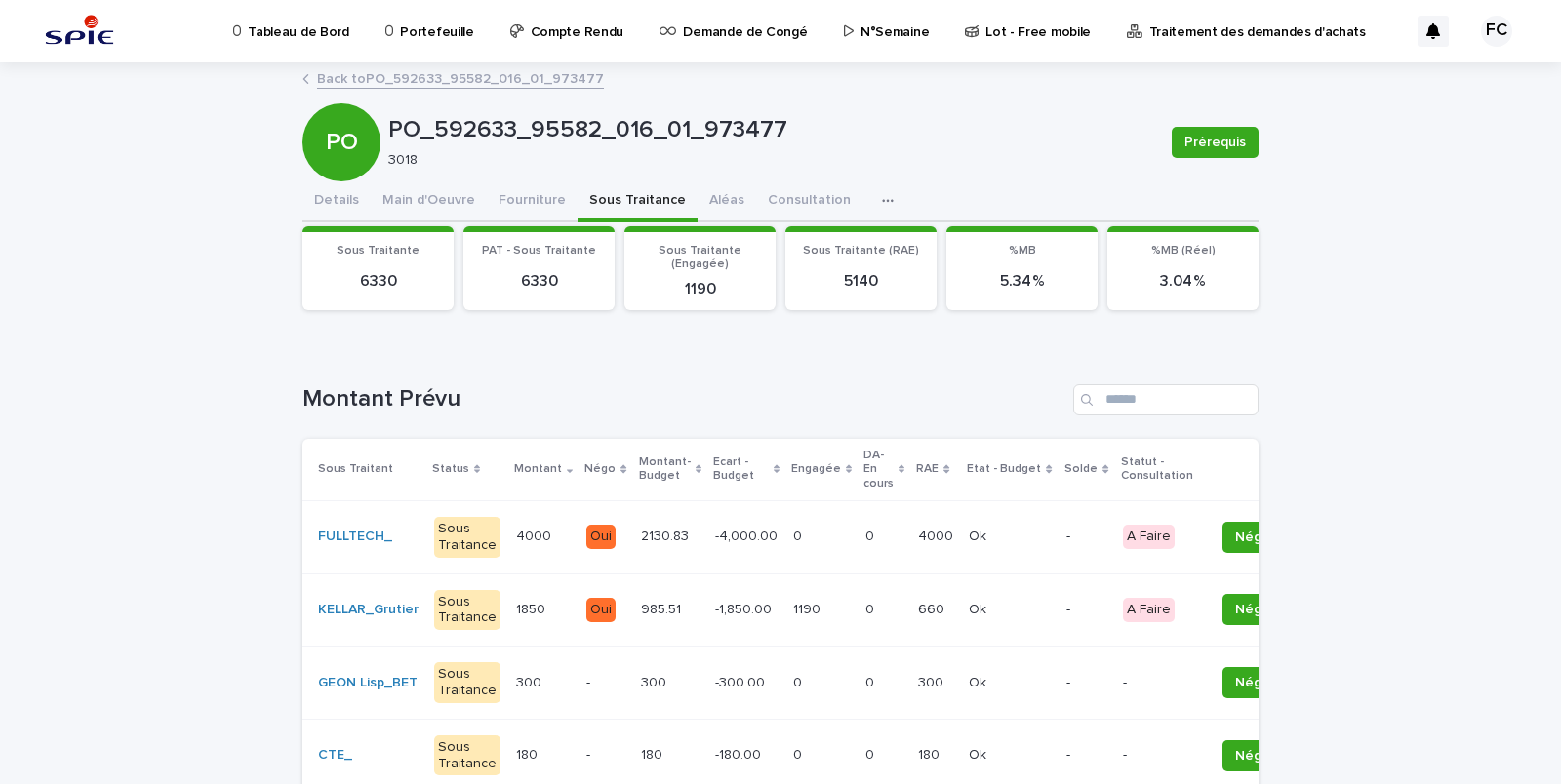 click on "0 0" at bounding box center [821, 536] 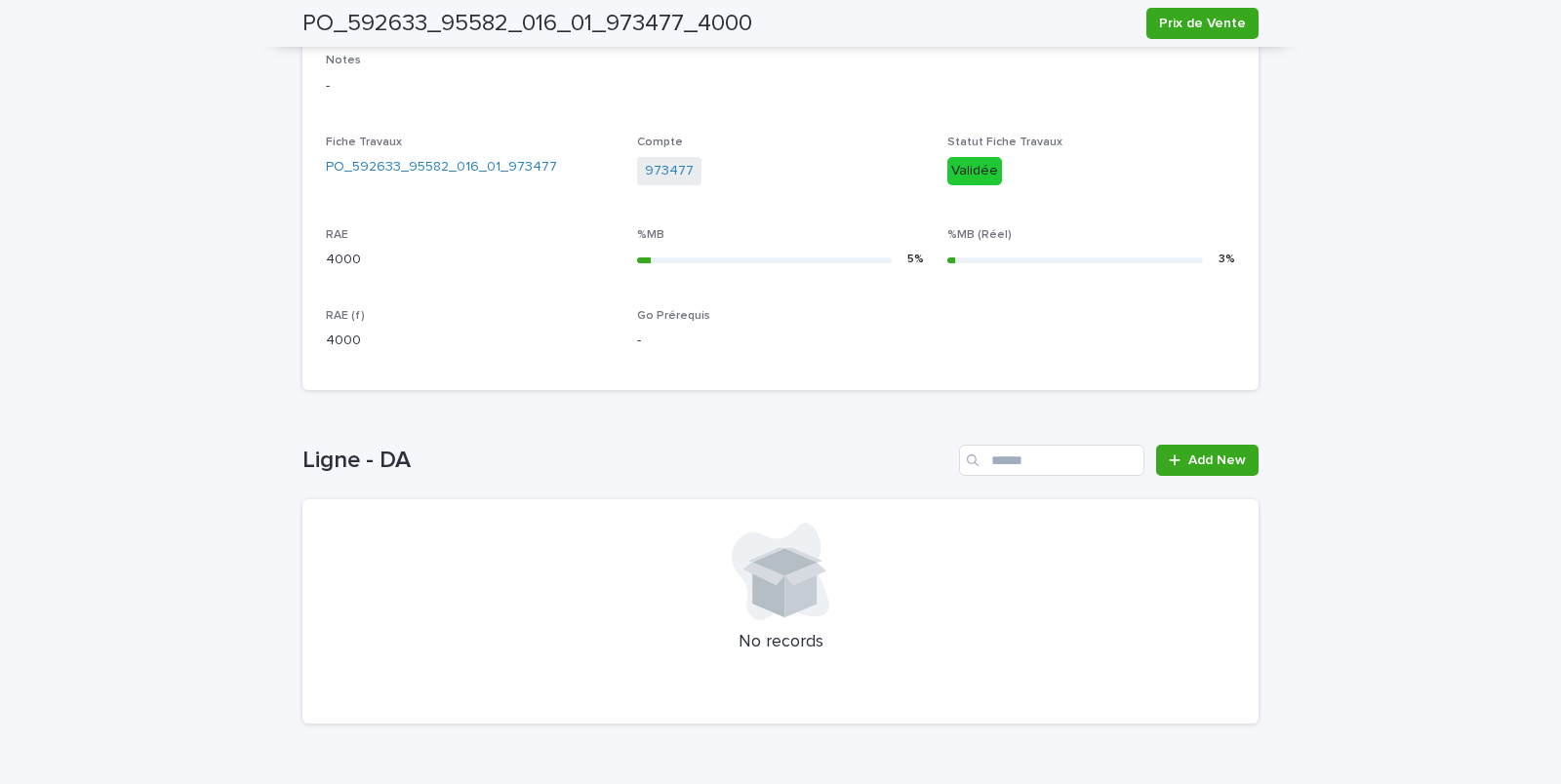 scroll, scrollTop: 715, scrollLeft: 0, axis: vertical 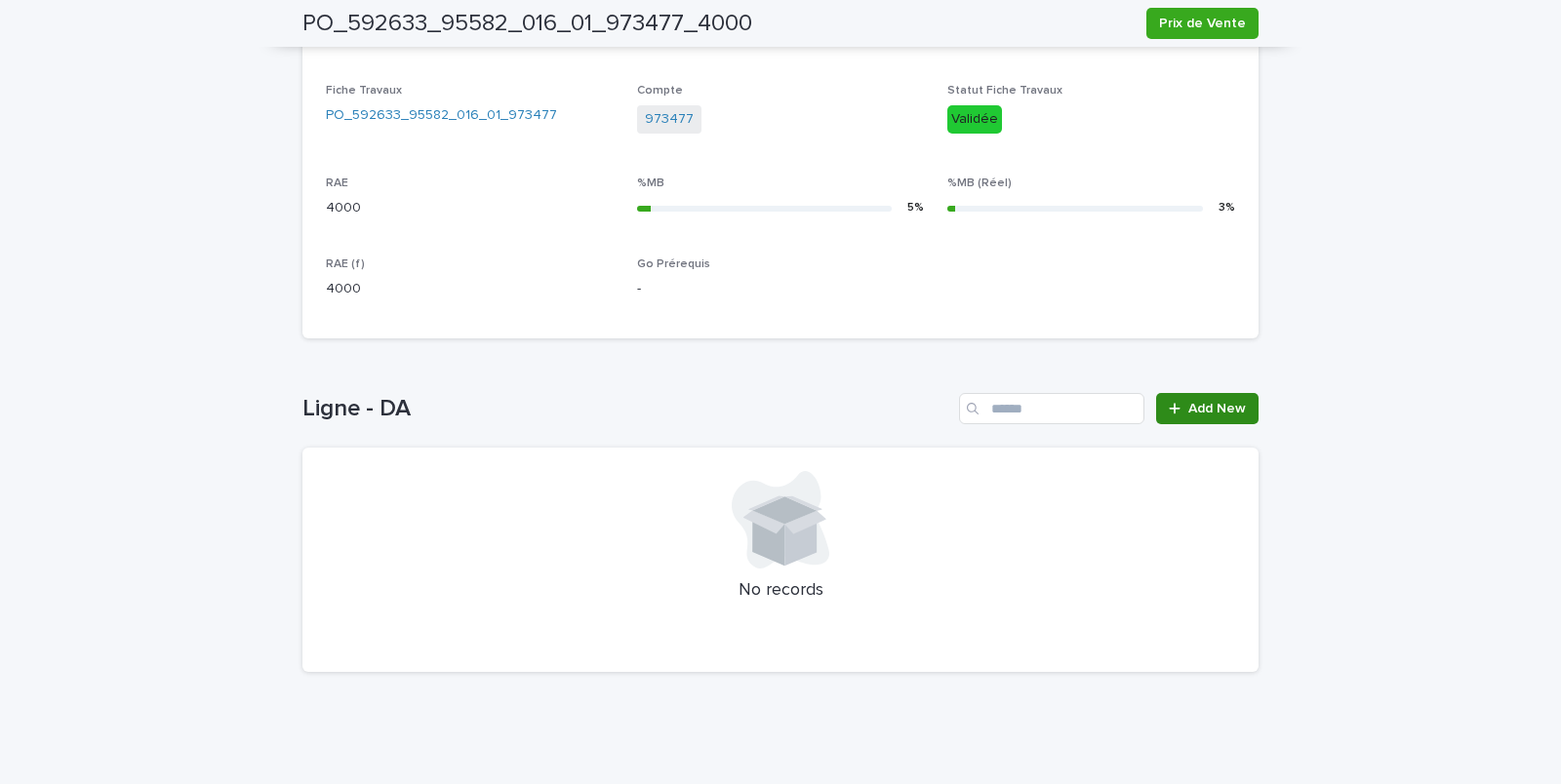 click on "Add New" at bounding box center [1207, 409] 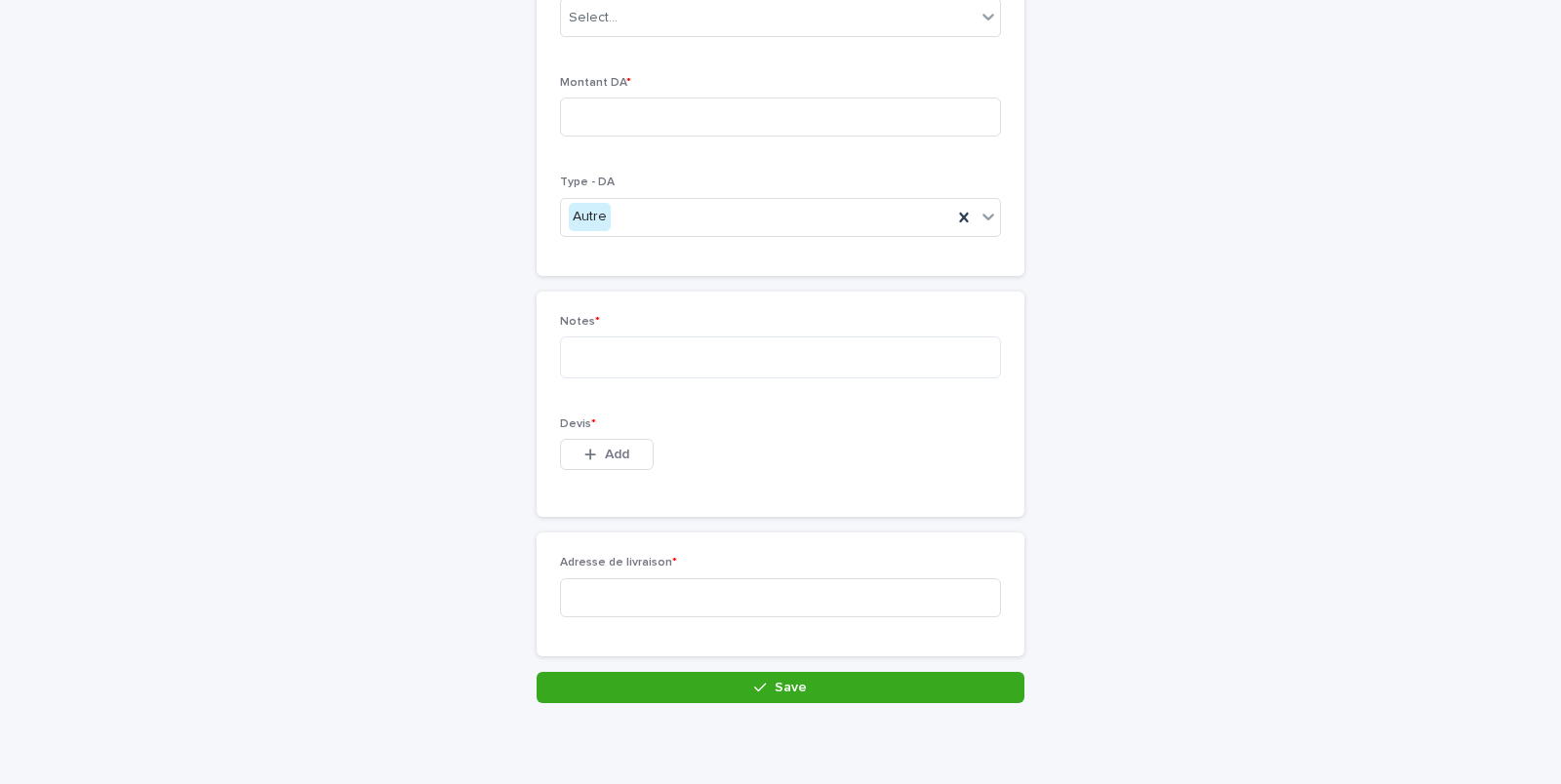 scroll, scrollTop: 0, scrollLeft: 0, axis: both 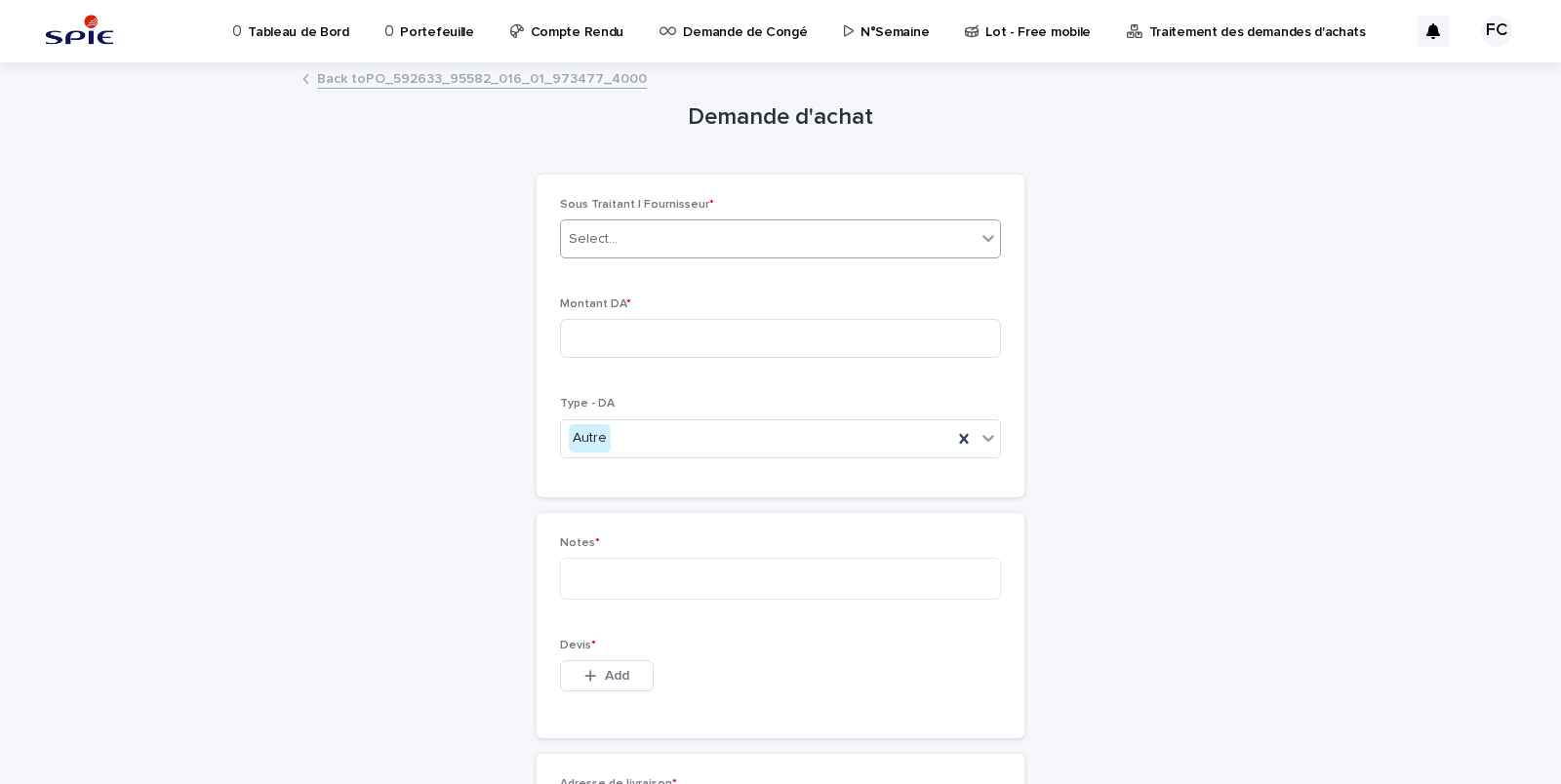 click on "Select..." at bounding box center (593, 239) 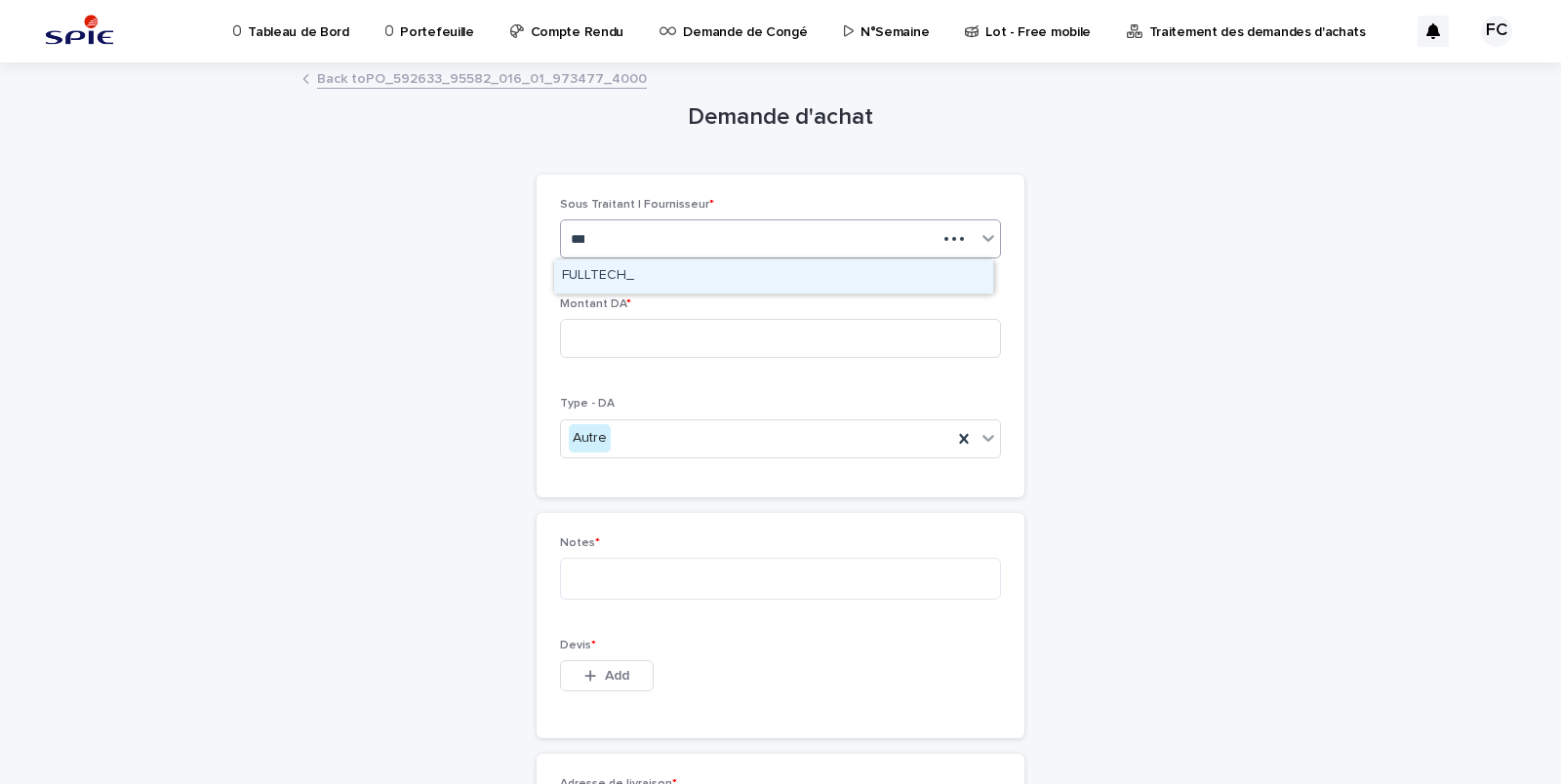 type on "****" 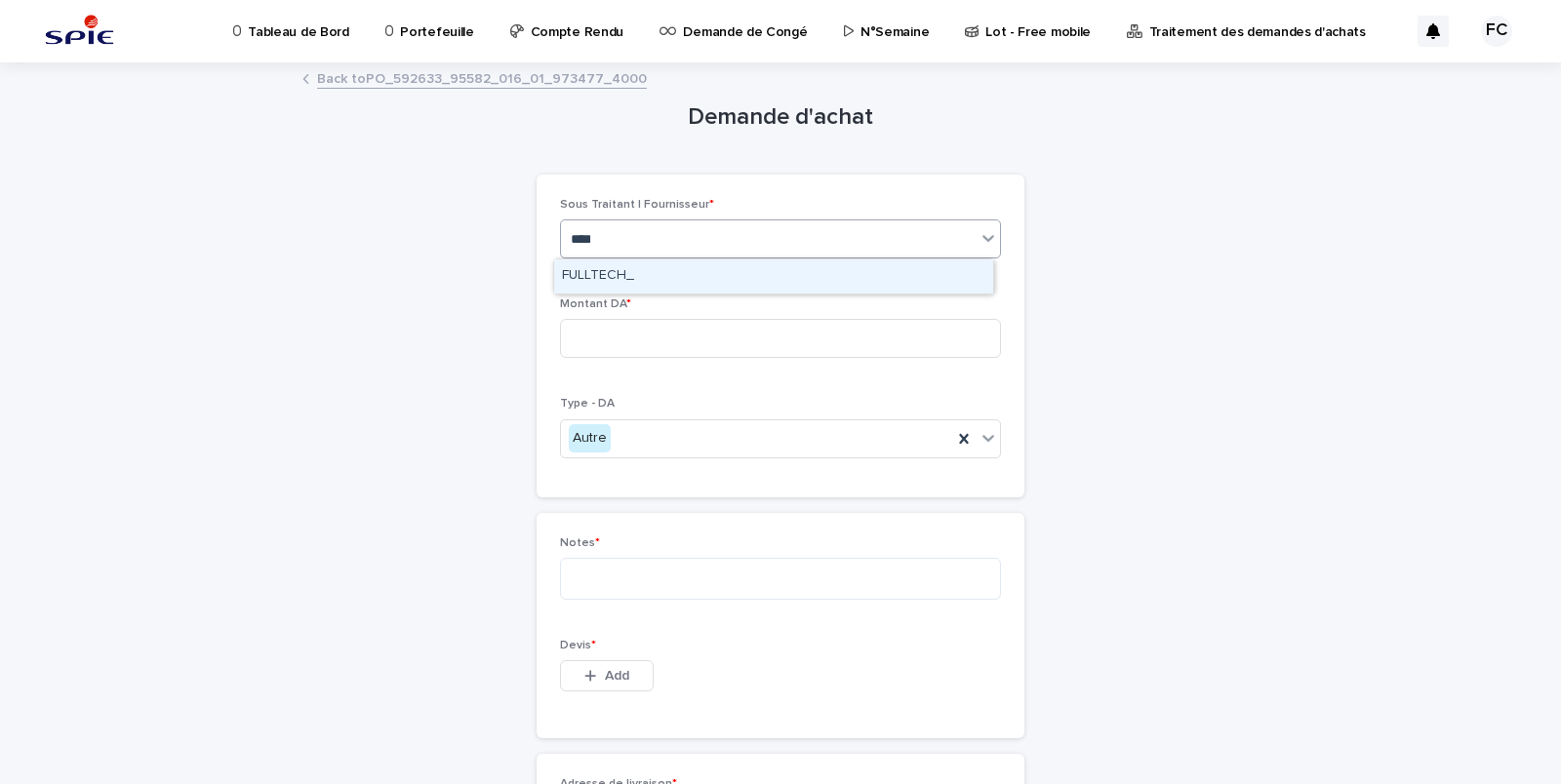 click on "FULLTECH_" at bounding box center (774, 276) 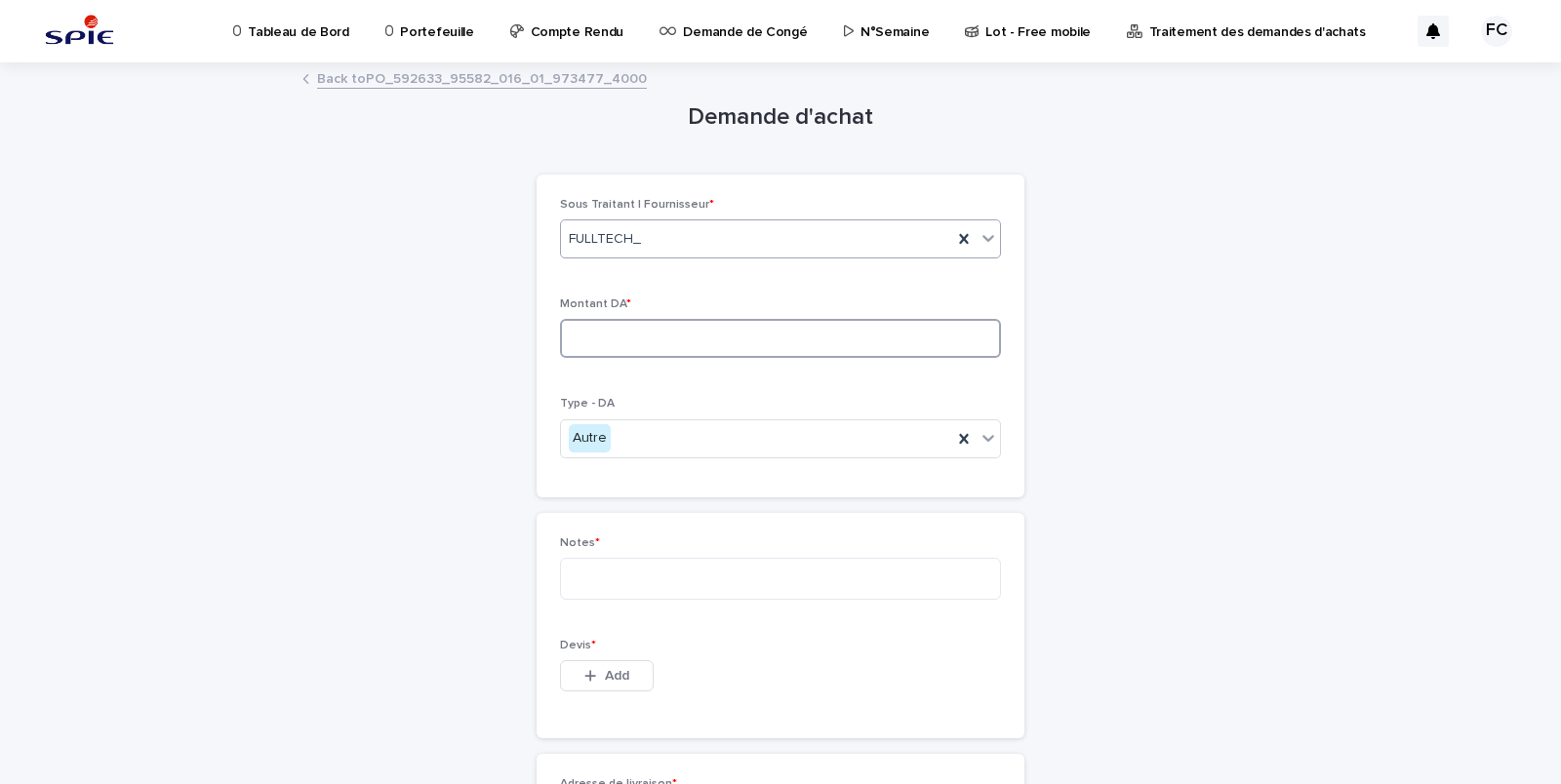 click at bounding box center (780, 338) 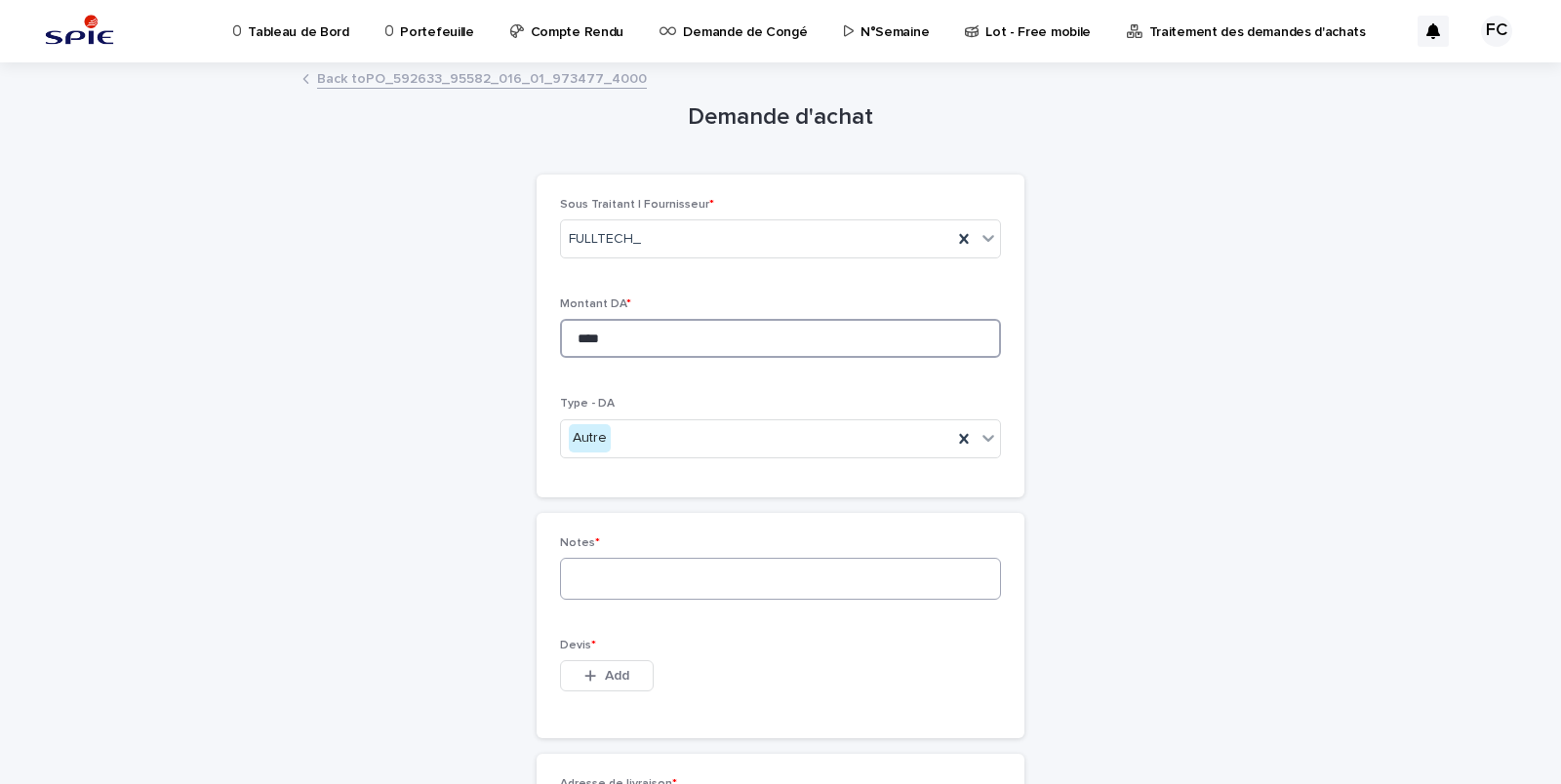 type on "****" 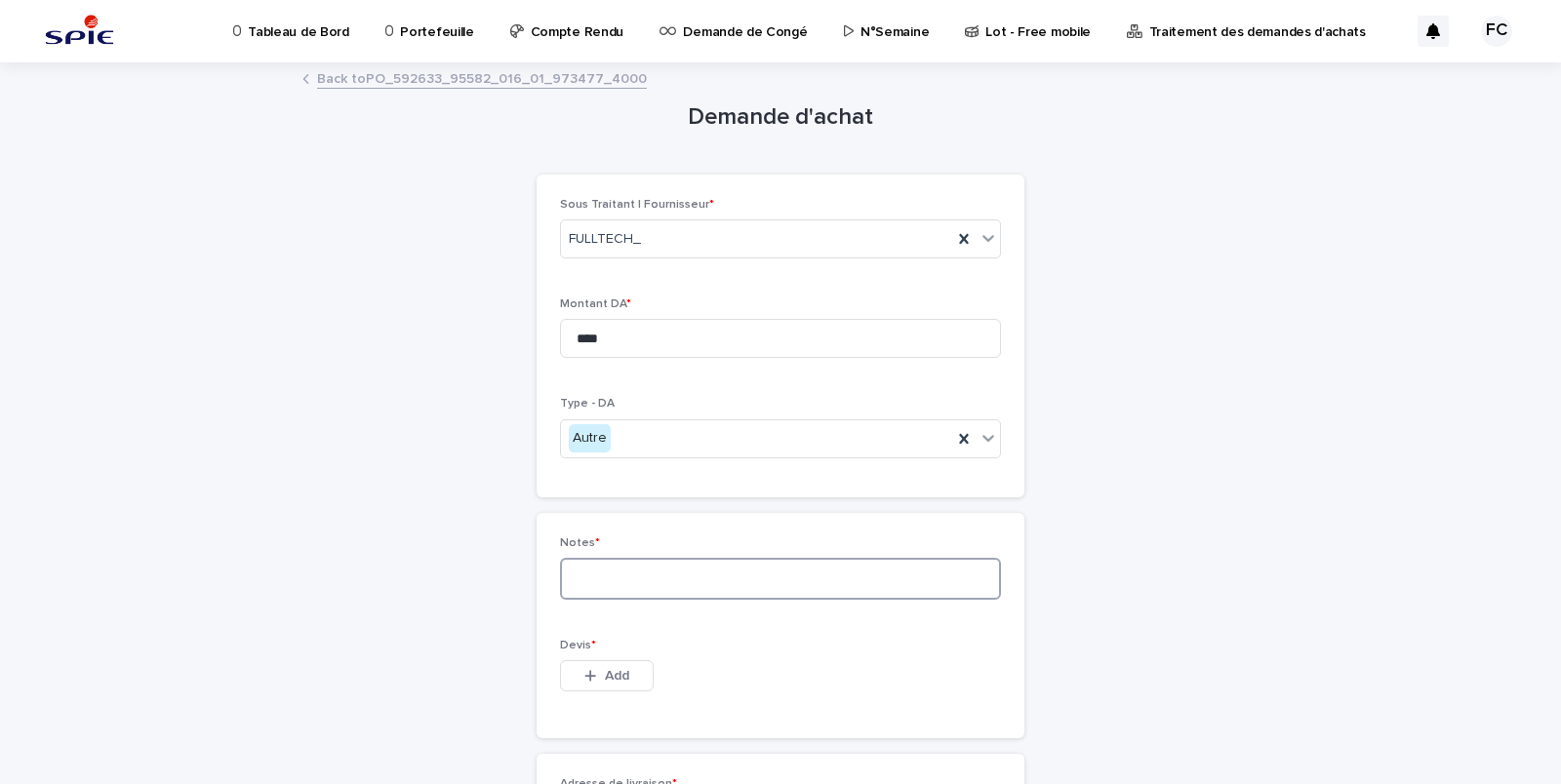 click at bounding box center (780, 578) 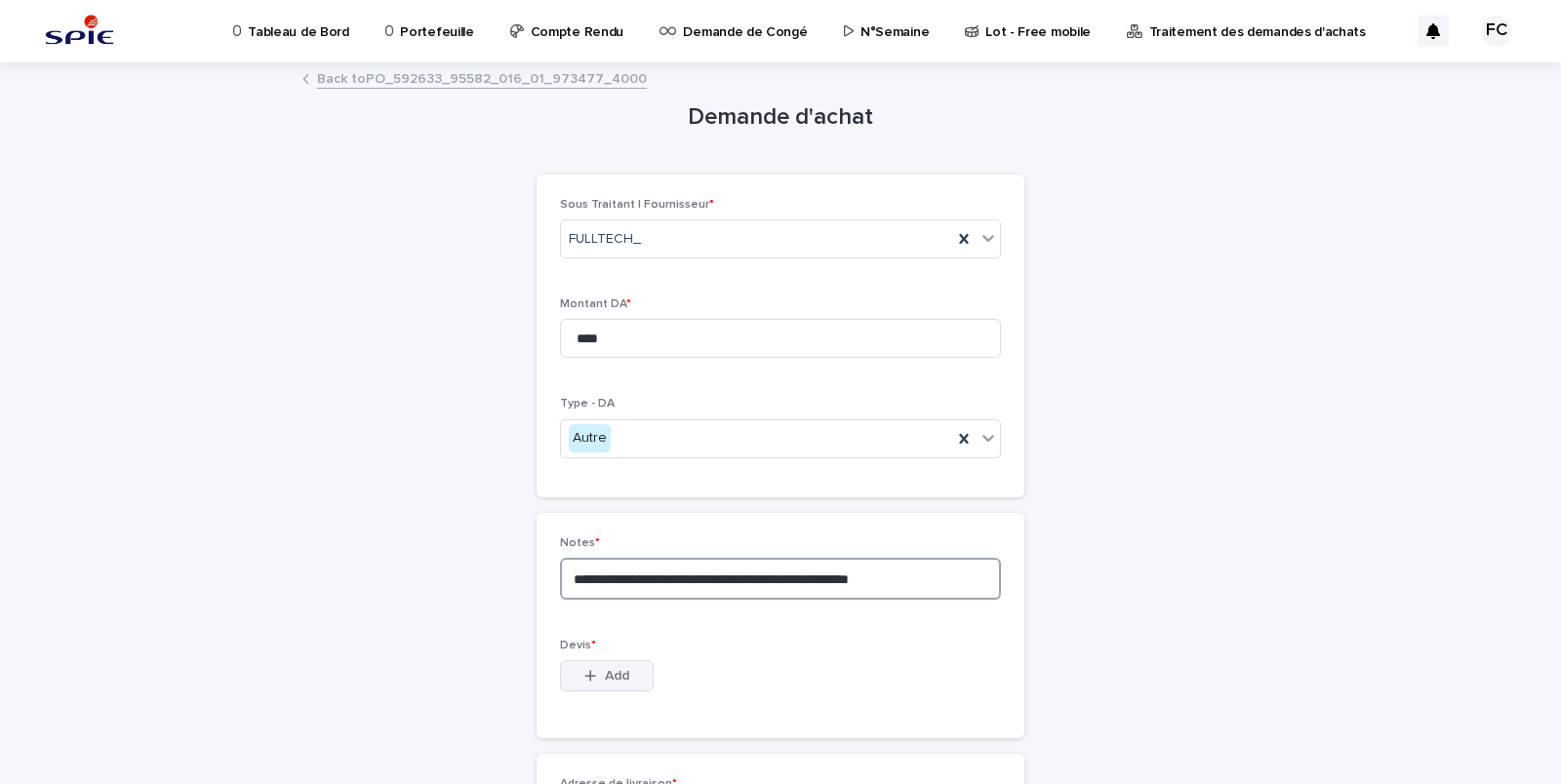 type on "**********" 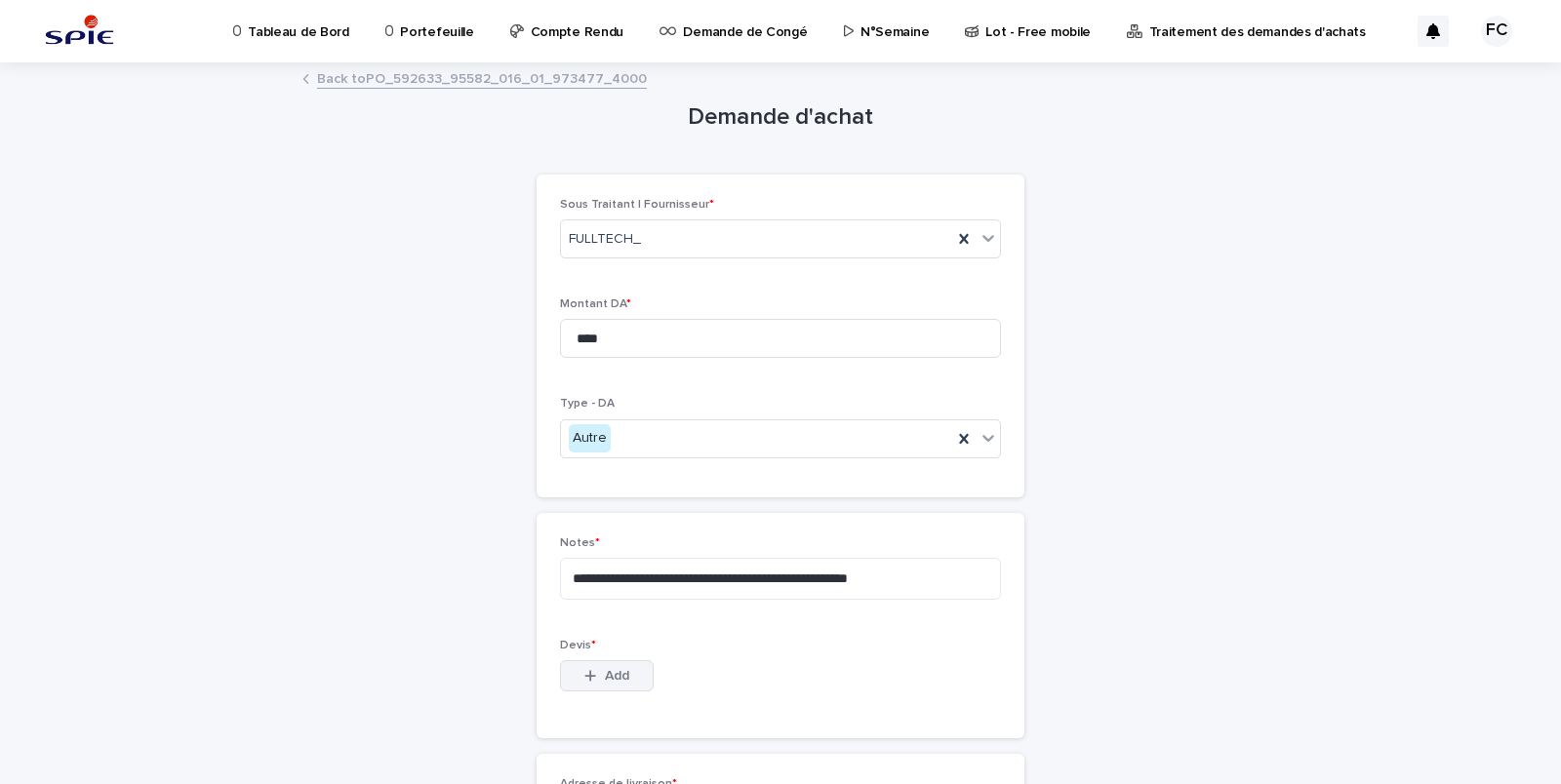 click on "Add" at bounding box center (617, 676) 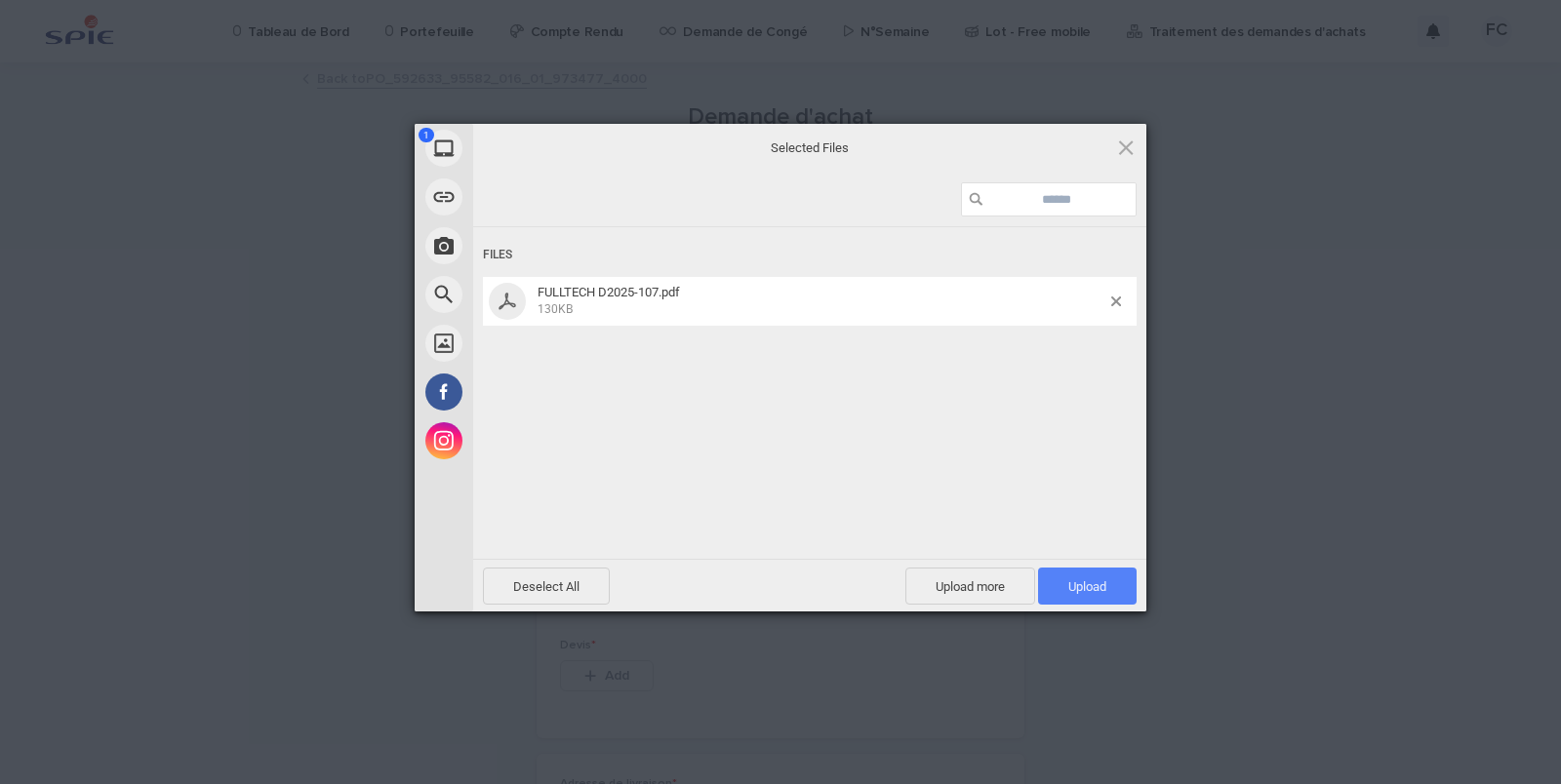 click on "Upload
1" at bounding box center [1087, 586] 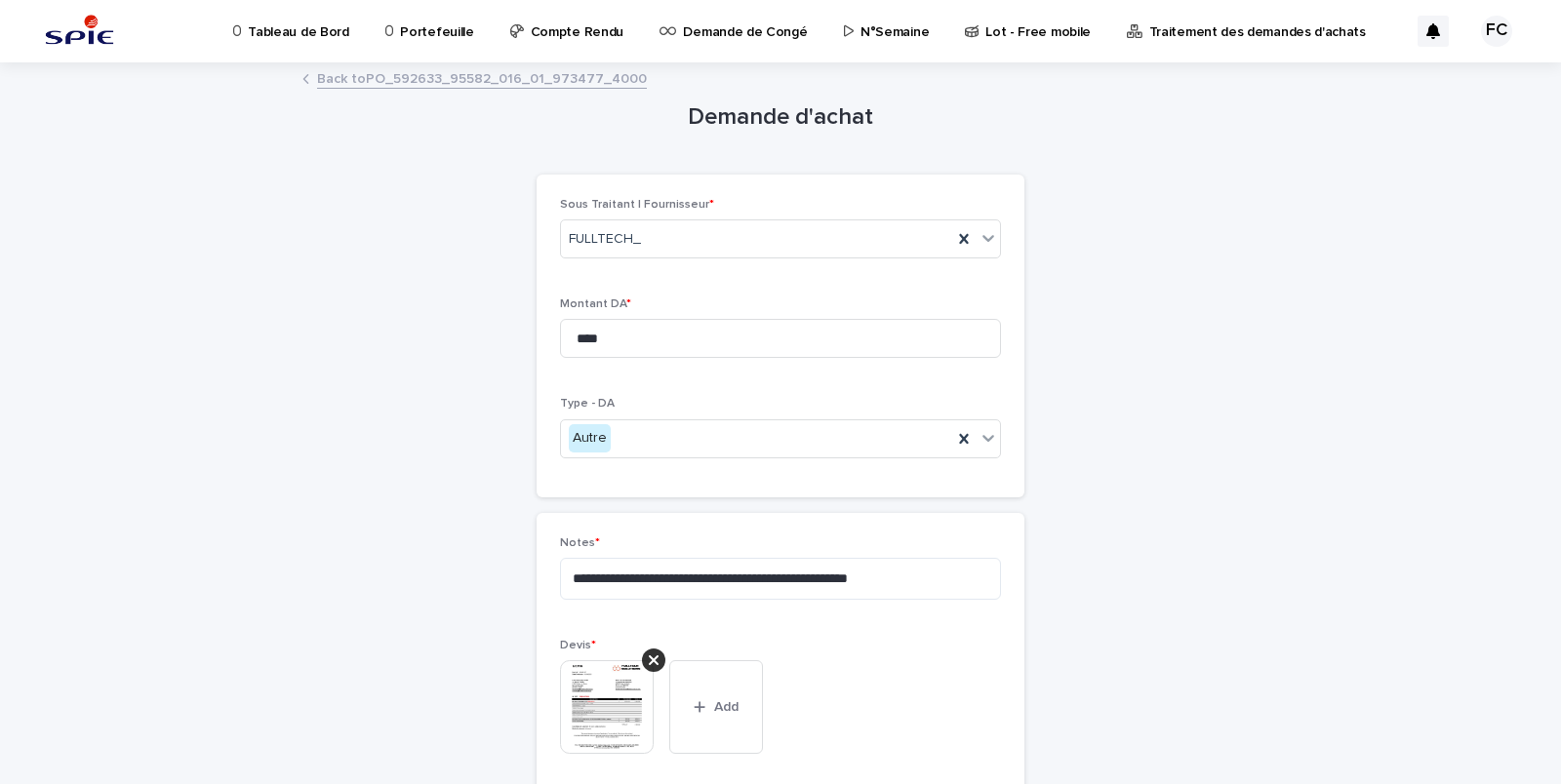 scroll, scrollTop: 307, scrollLeft: 0, axis: vertical 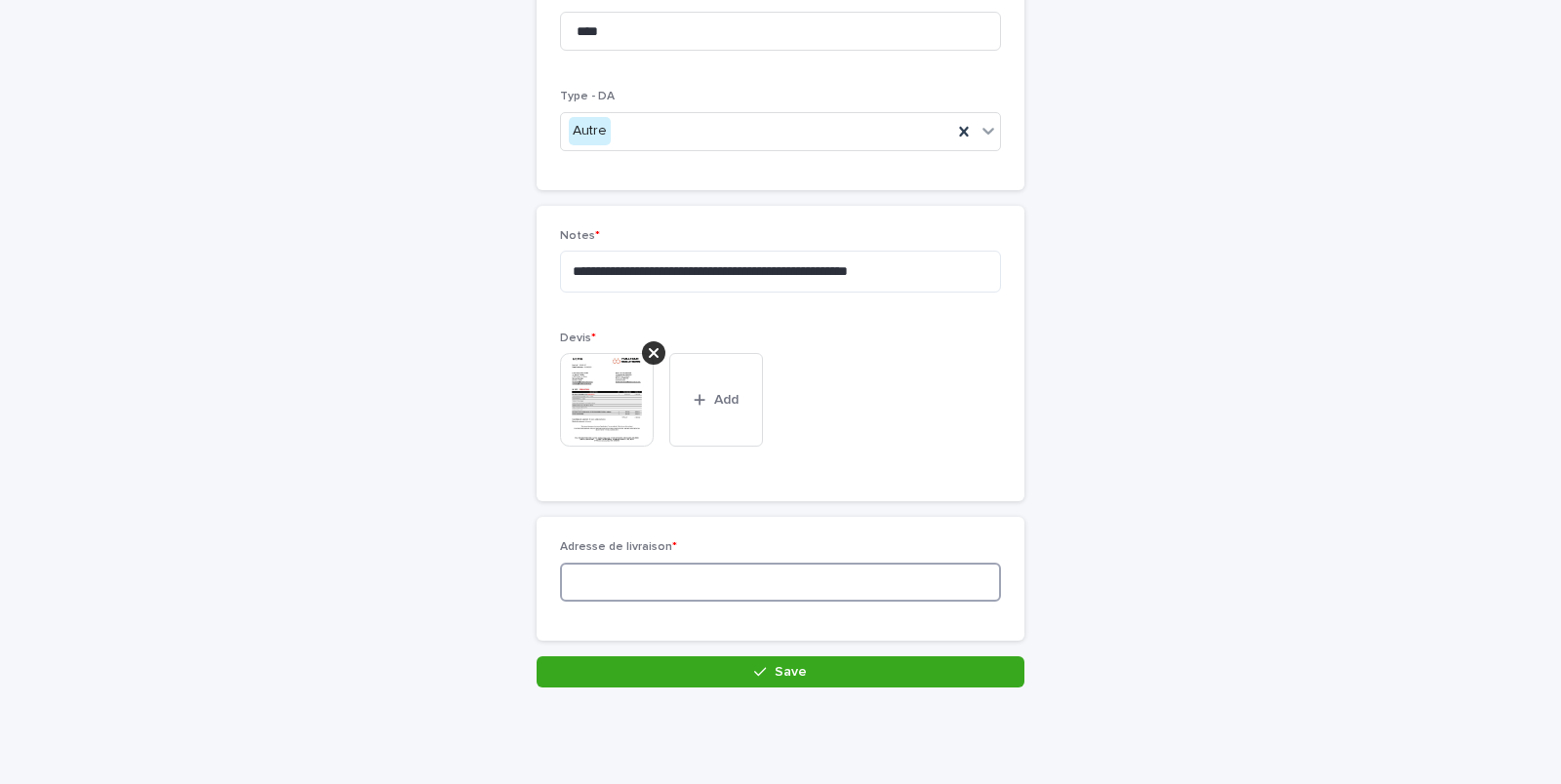 click at bounding box center (780, 582) 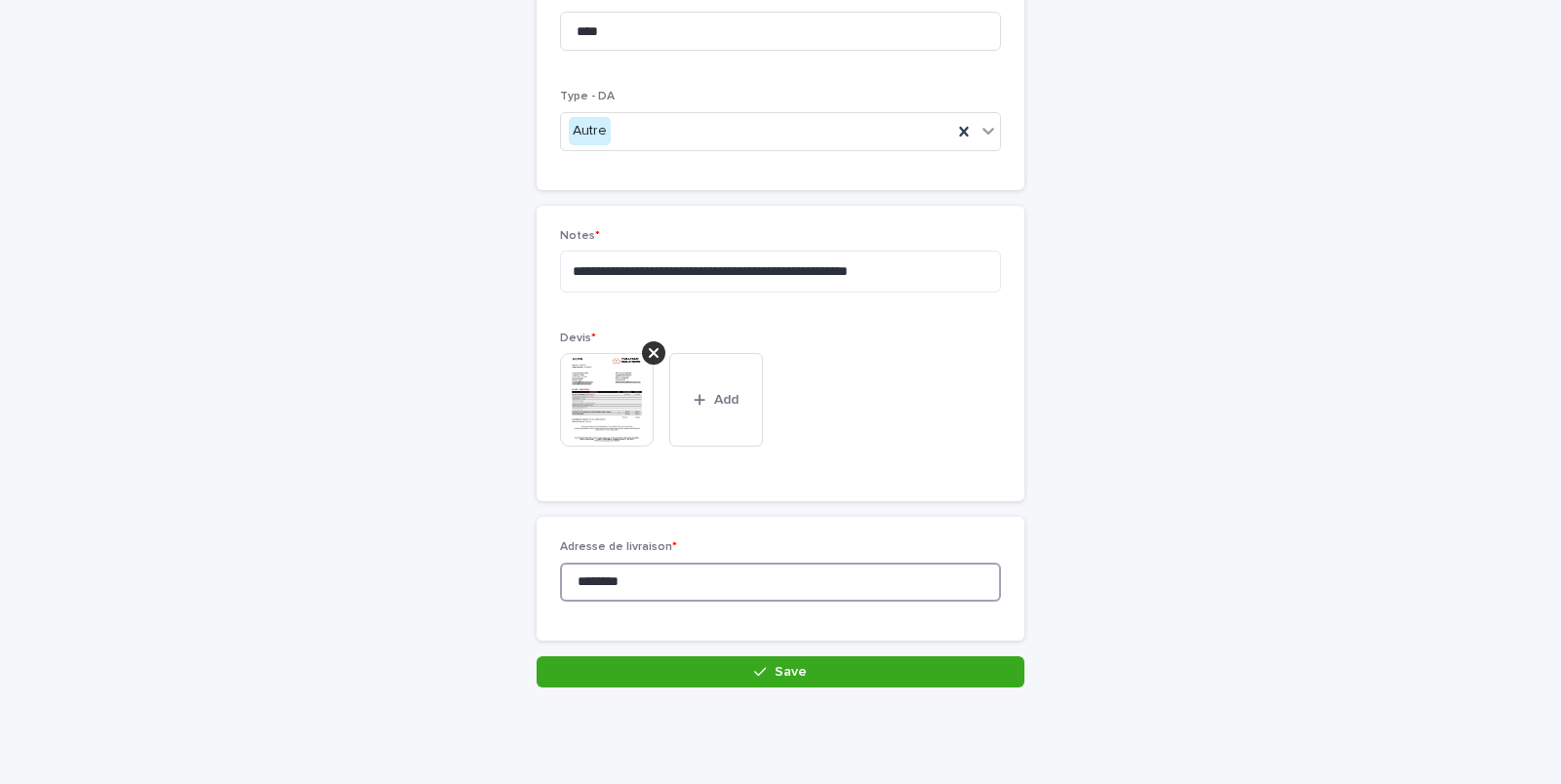 scroll, scrollTop: 307, scrollLeft: 0, axis: vertical 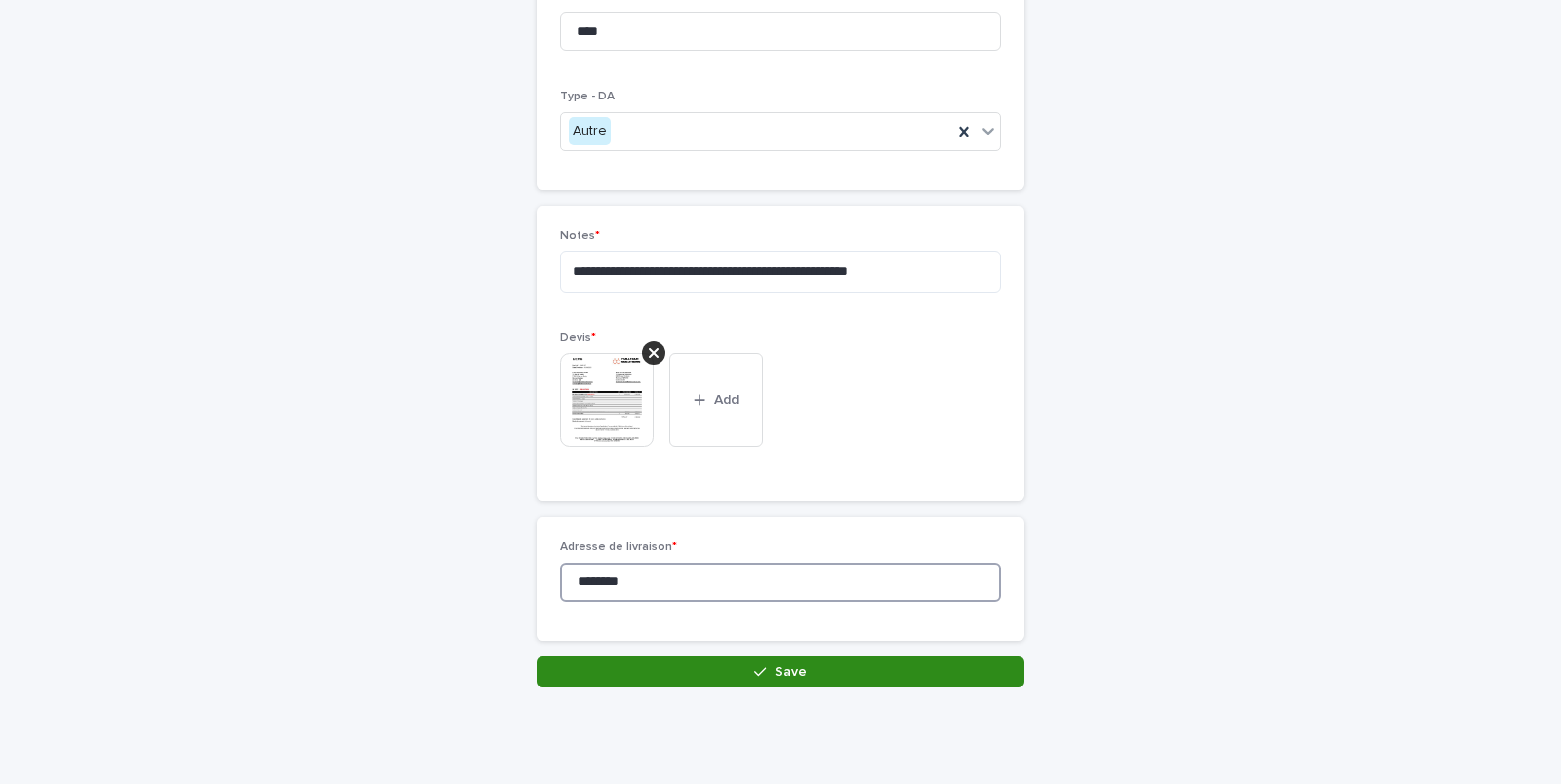 type on "********" 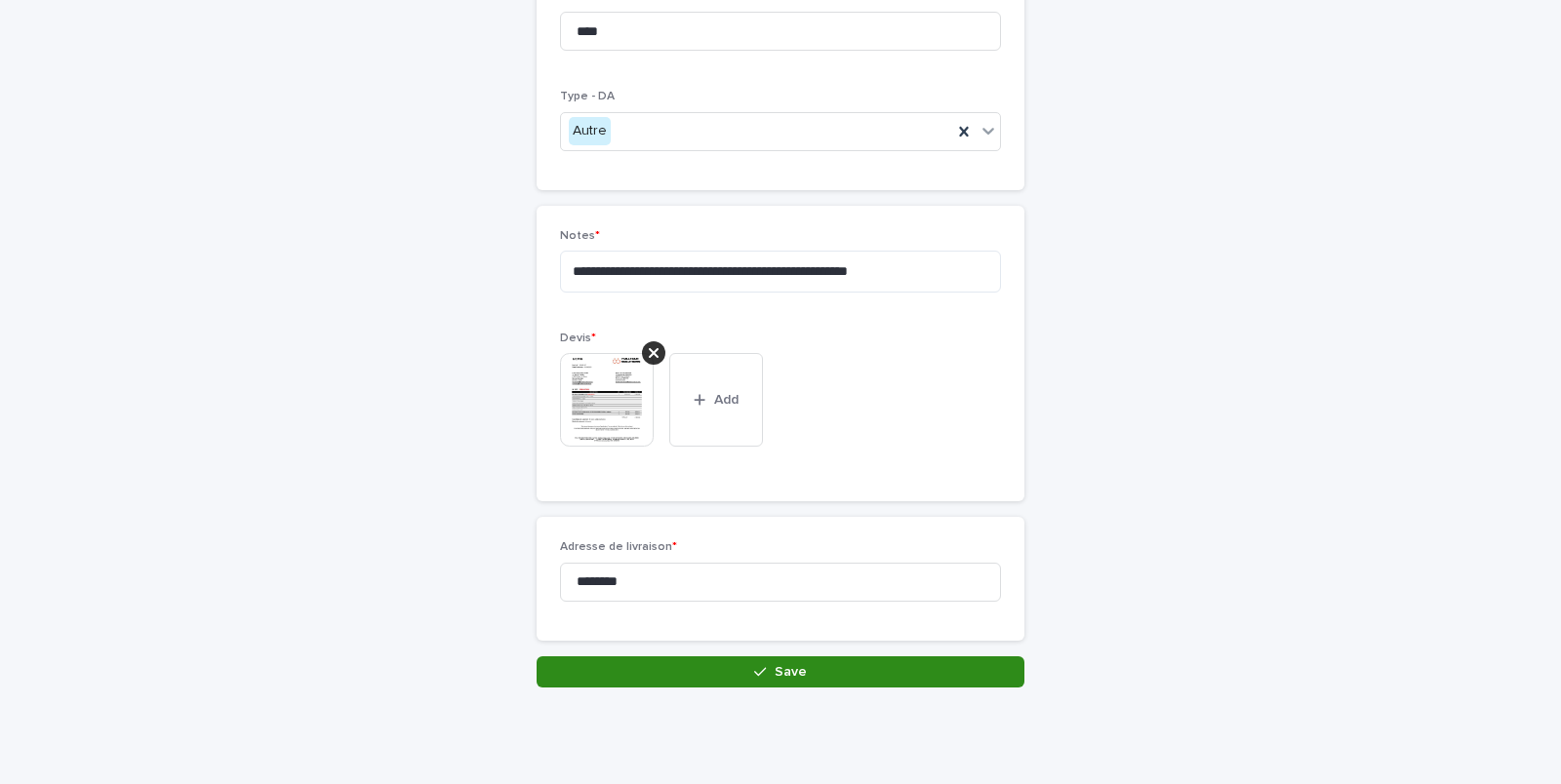click on "Save" at bounding box center [790, 672] 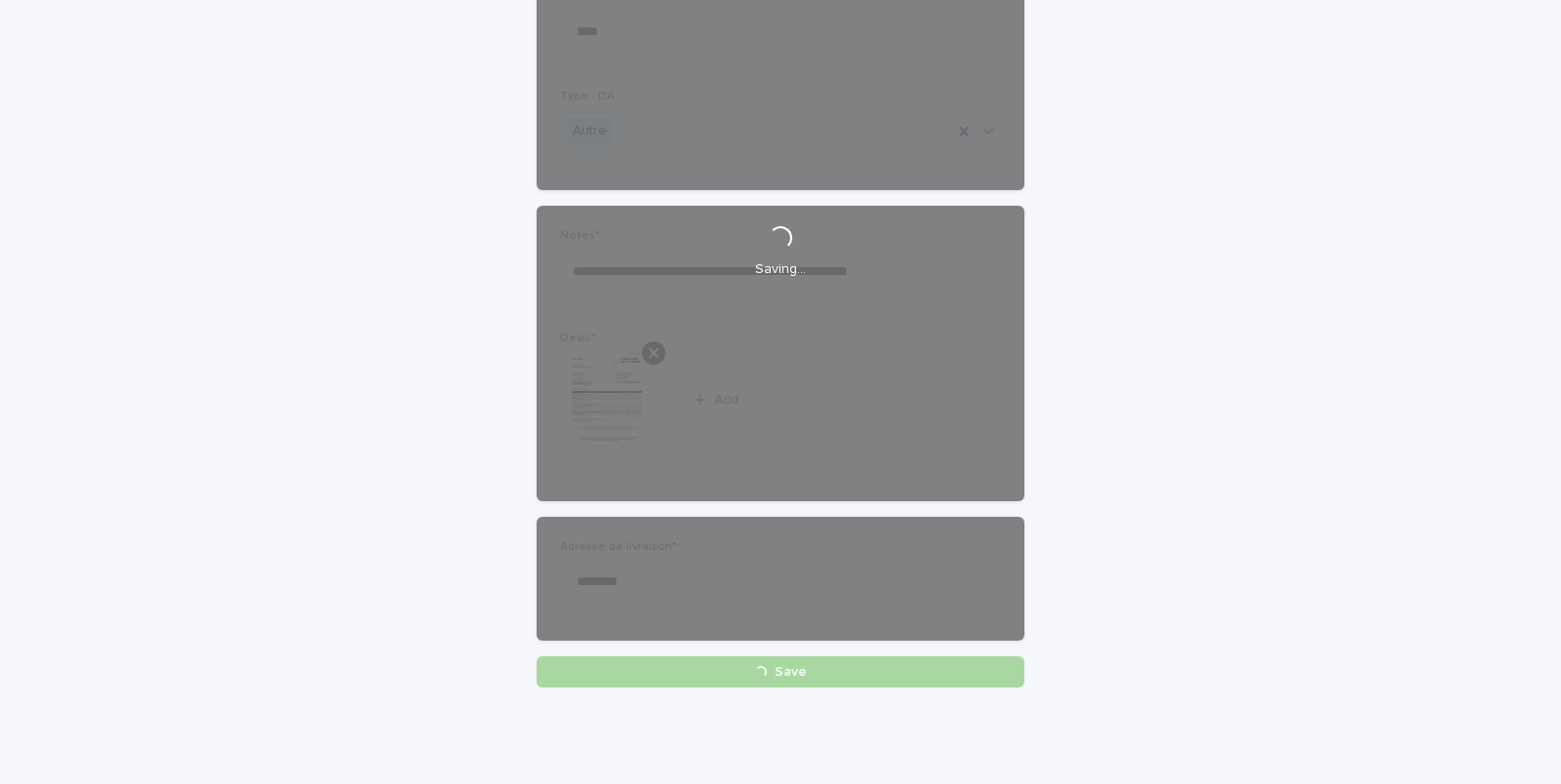 scroll, scrollTop: 307, scrollLeft: 0, axis: vertical 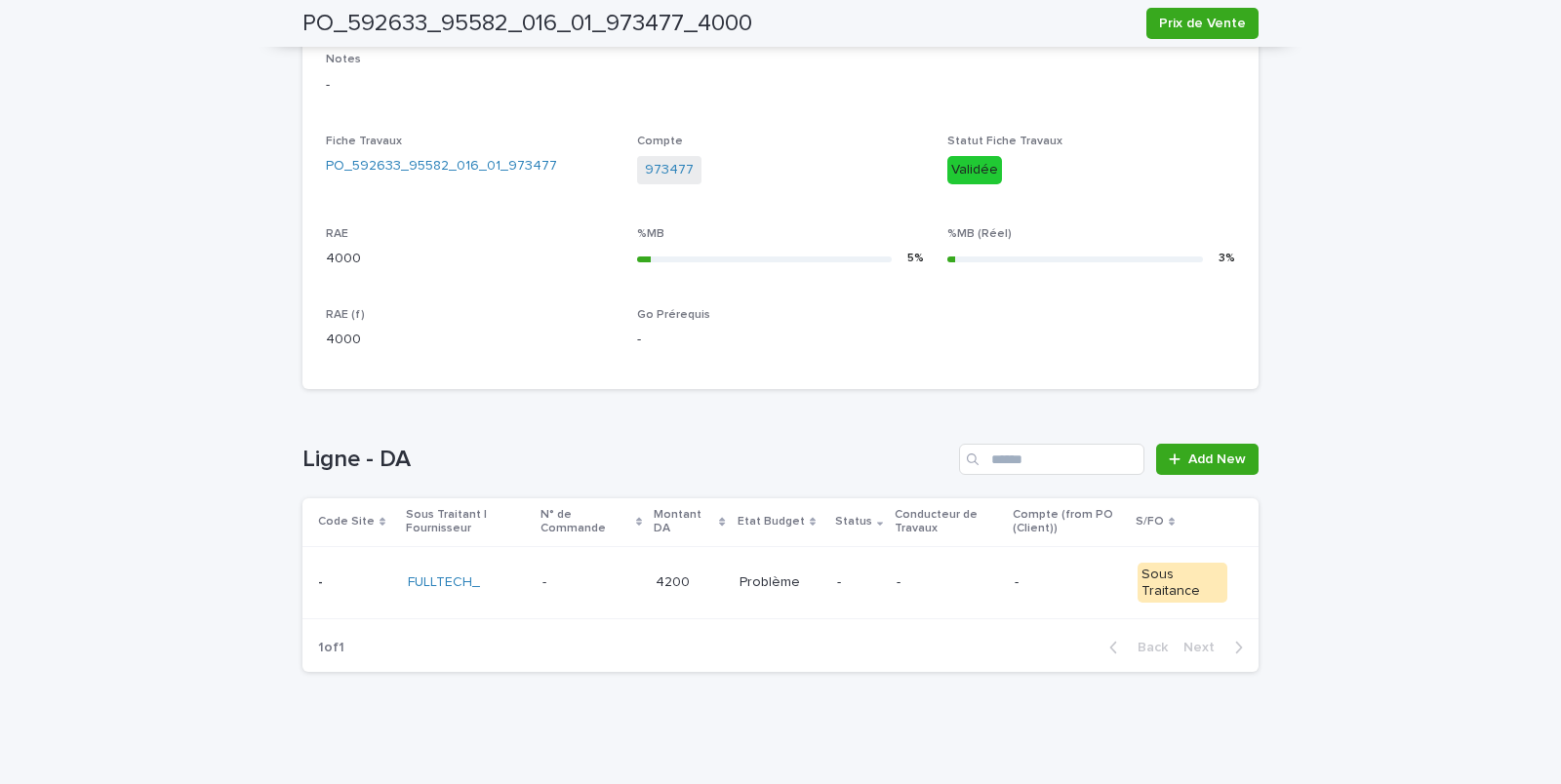 click at bounding box center [591, 582] 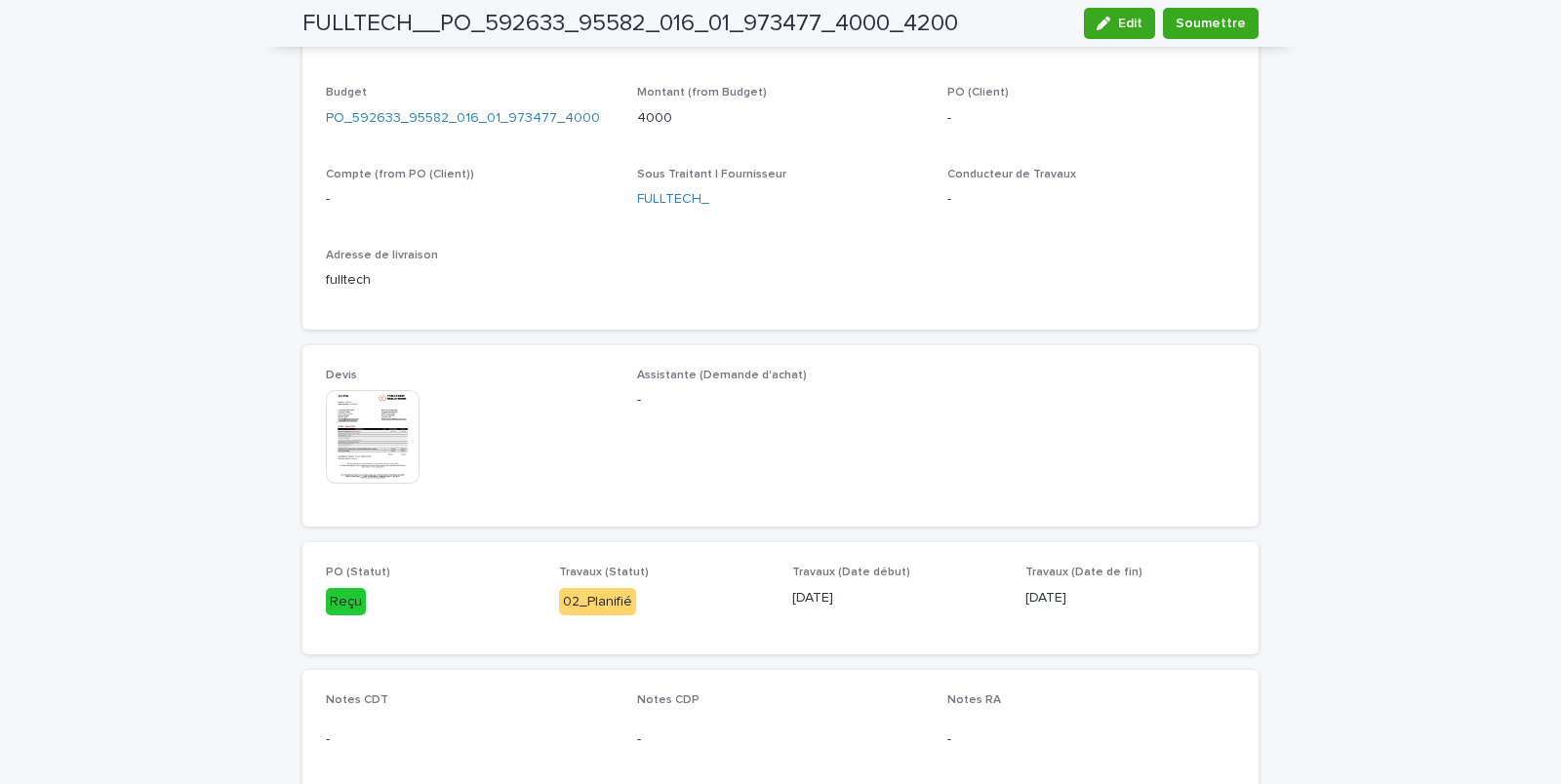 scroll, scrollTop: 395, scrollLeft: 0, axis: vertical 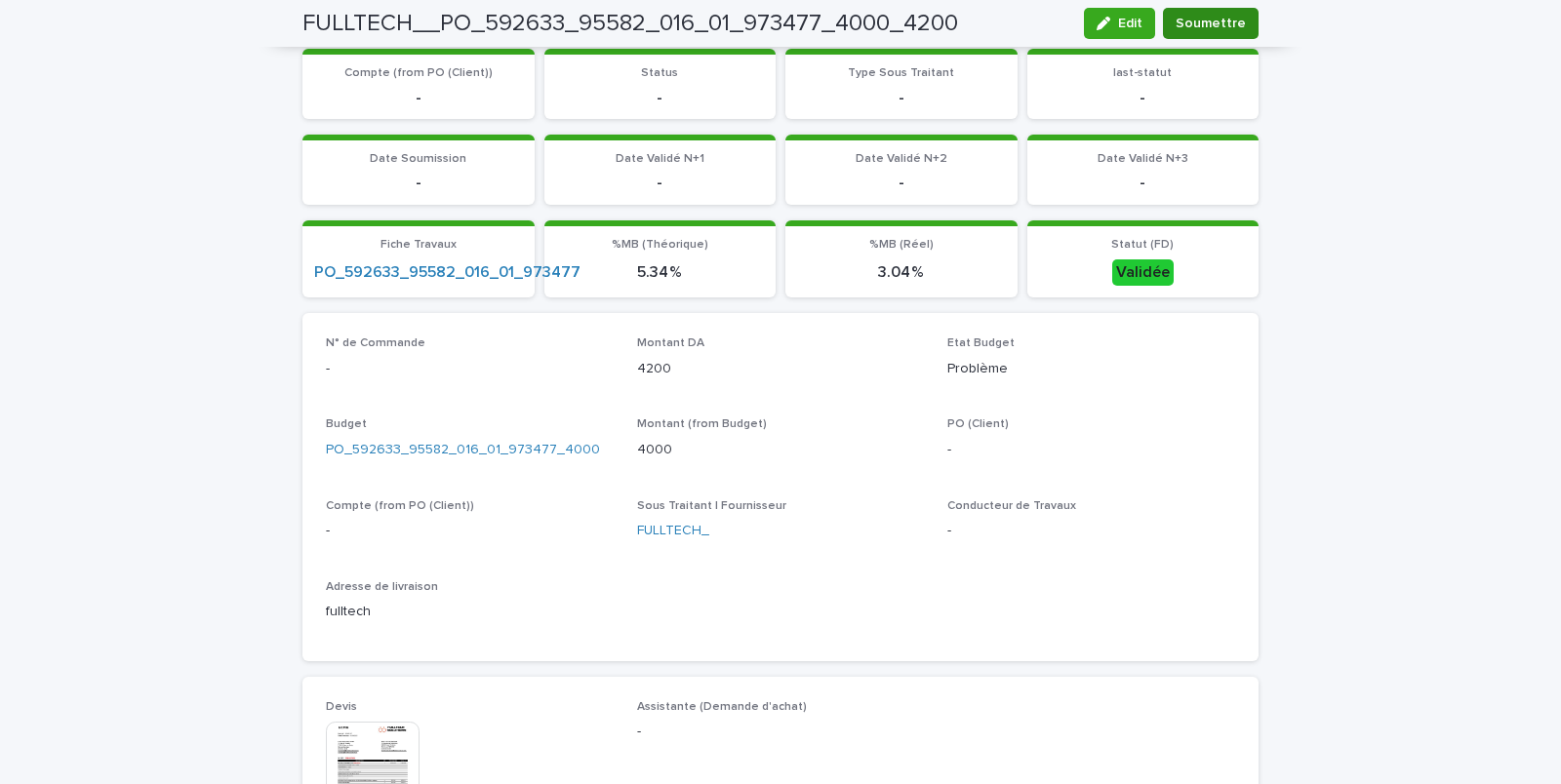click on "Soumettre" at bounding box center [1211, 23] 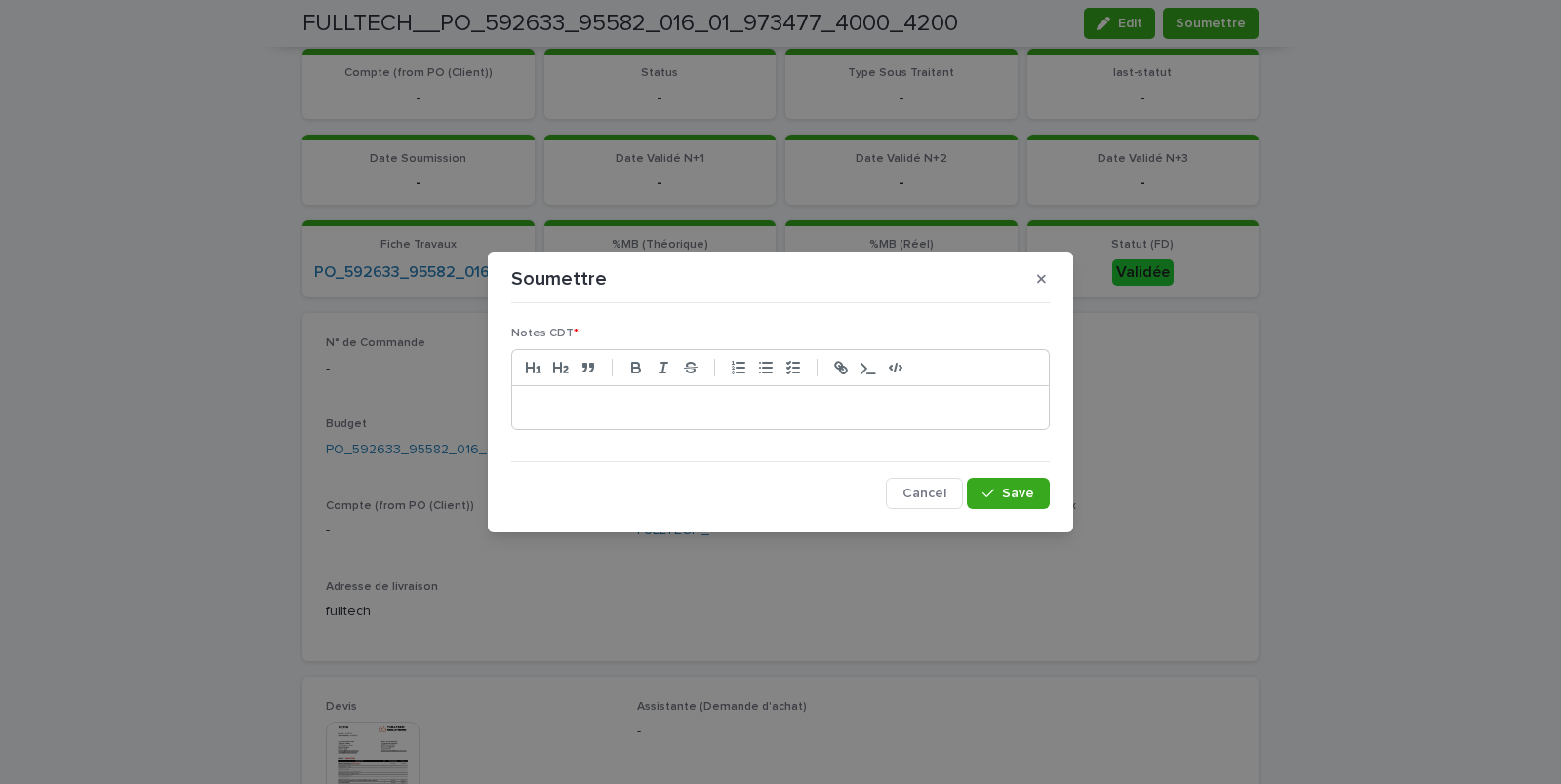 click at bounding box center [780, 408] 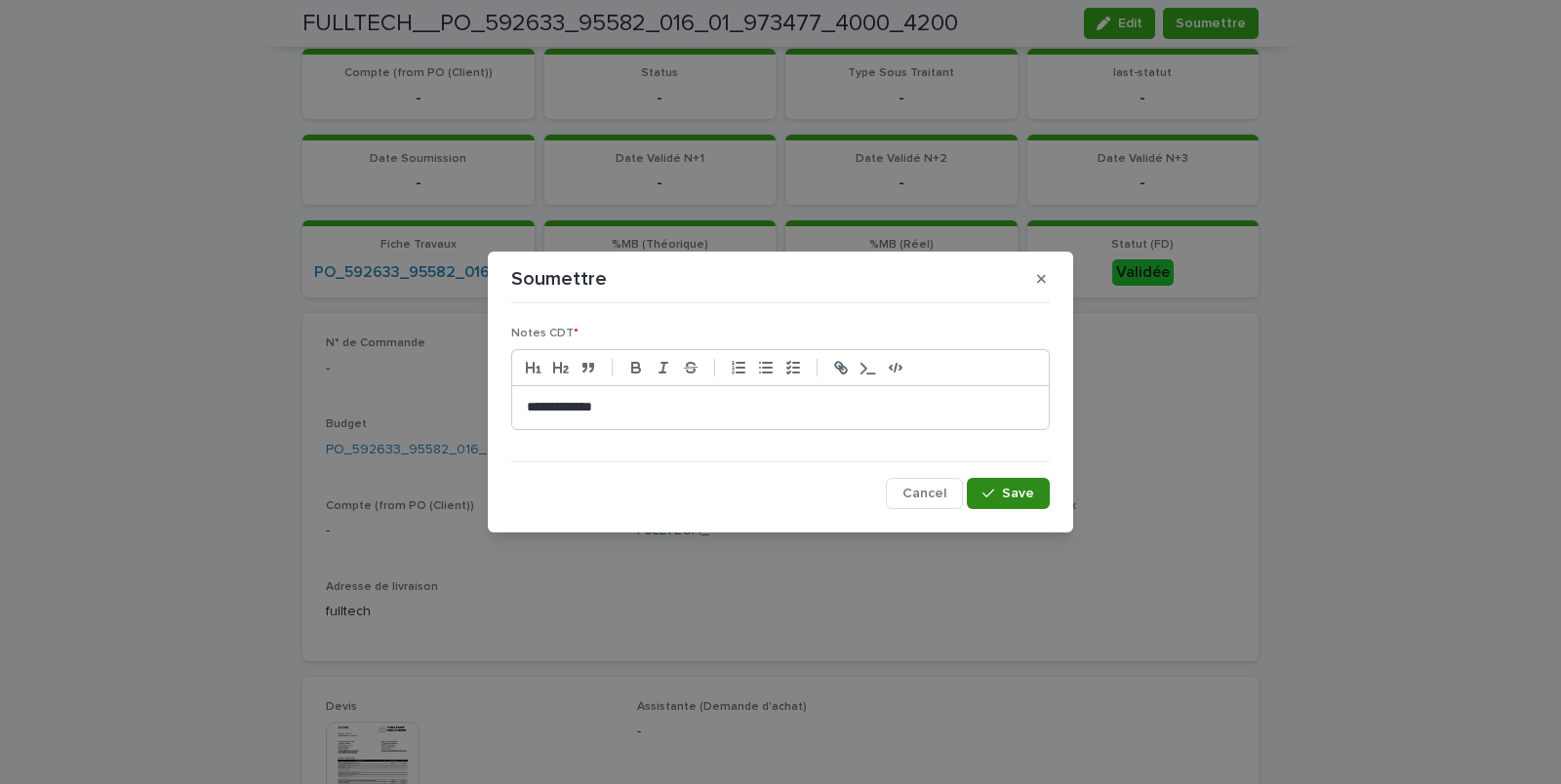 click on "Save" at bounding box center [1018, 493] 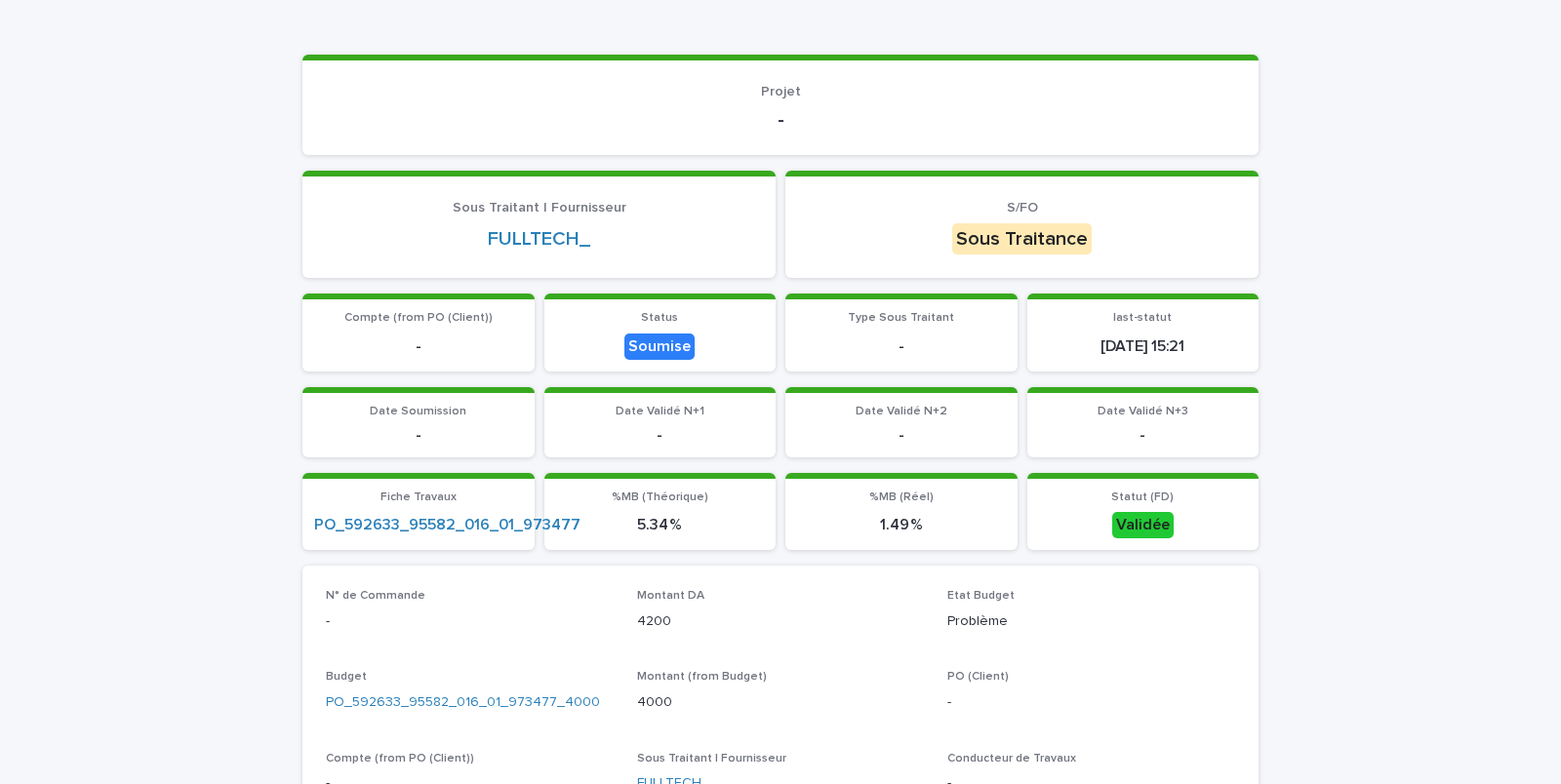 scroll, scrollTop: 0, scrollLeft: 0, axis: both 